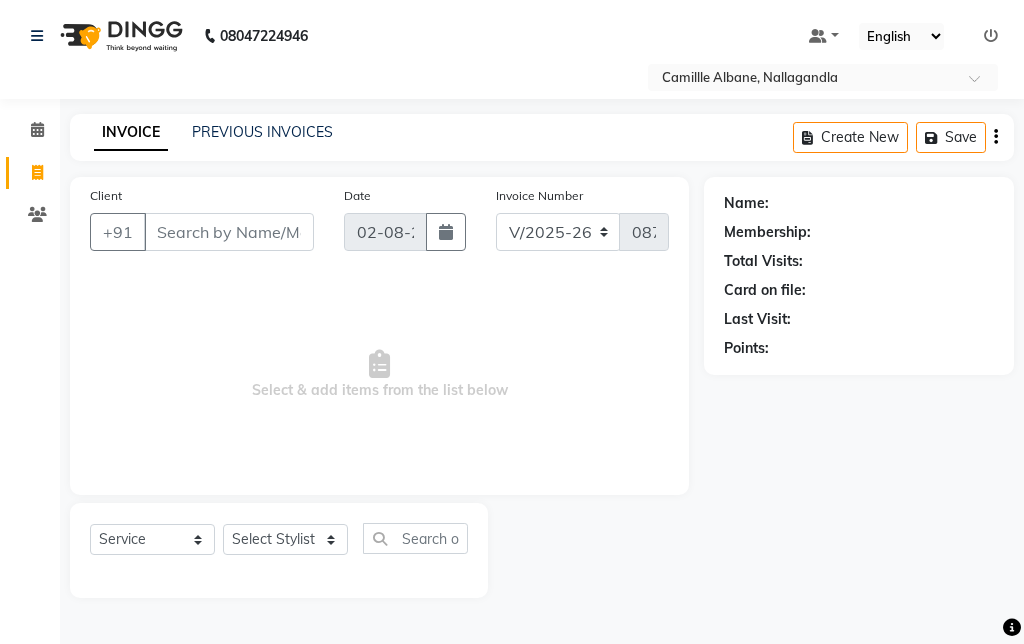 select on "7025" 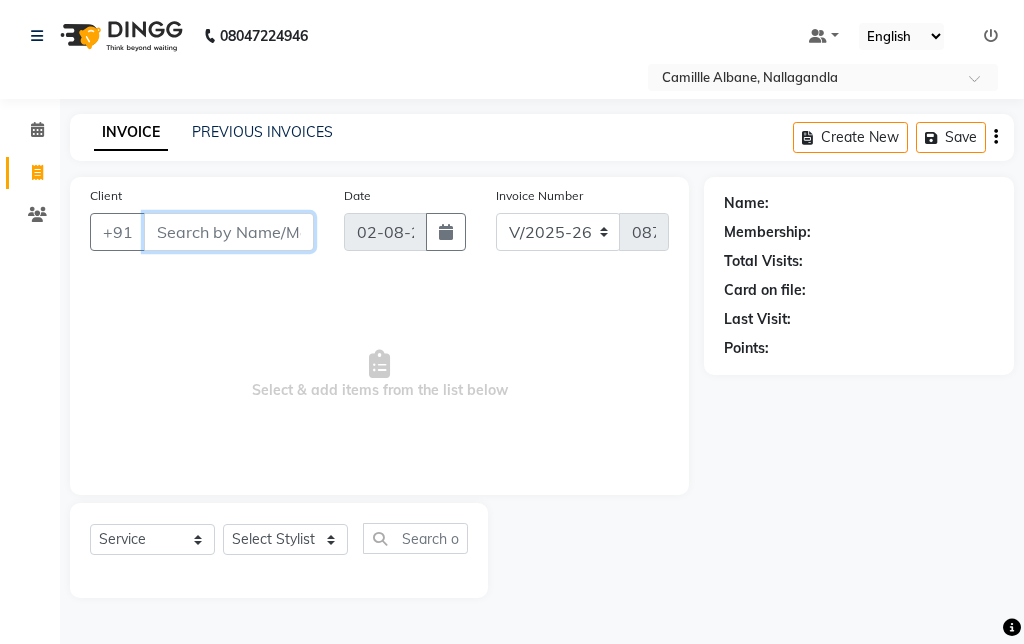 click on "Client" at bounding box center [229, 232] 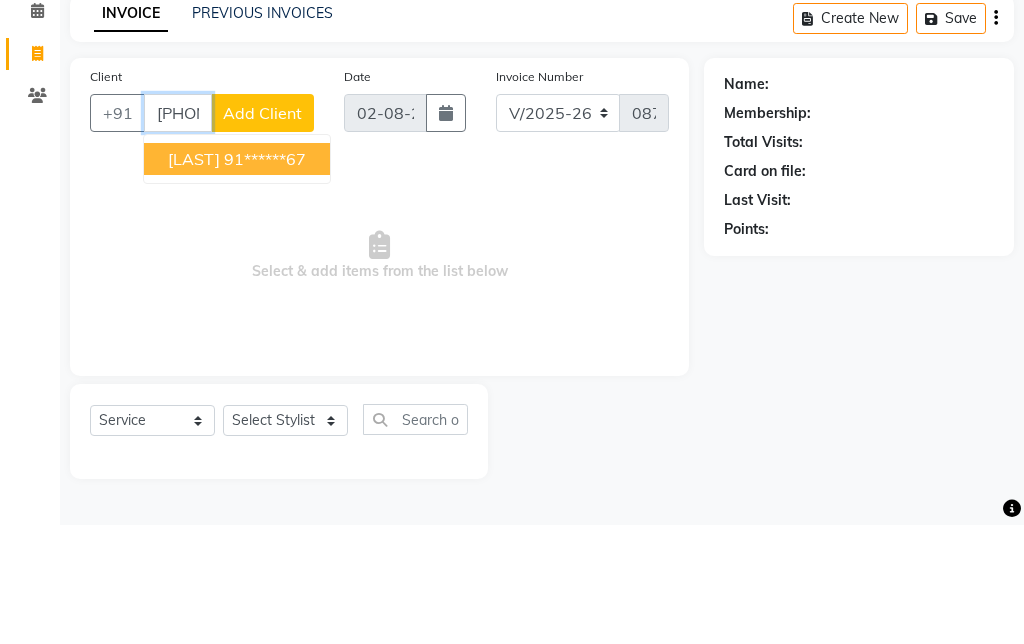 click on "91******67" at bounding box center [265, 278] 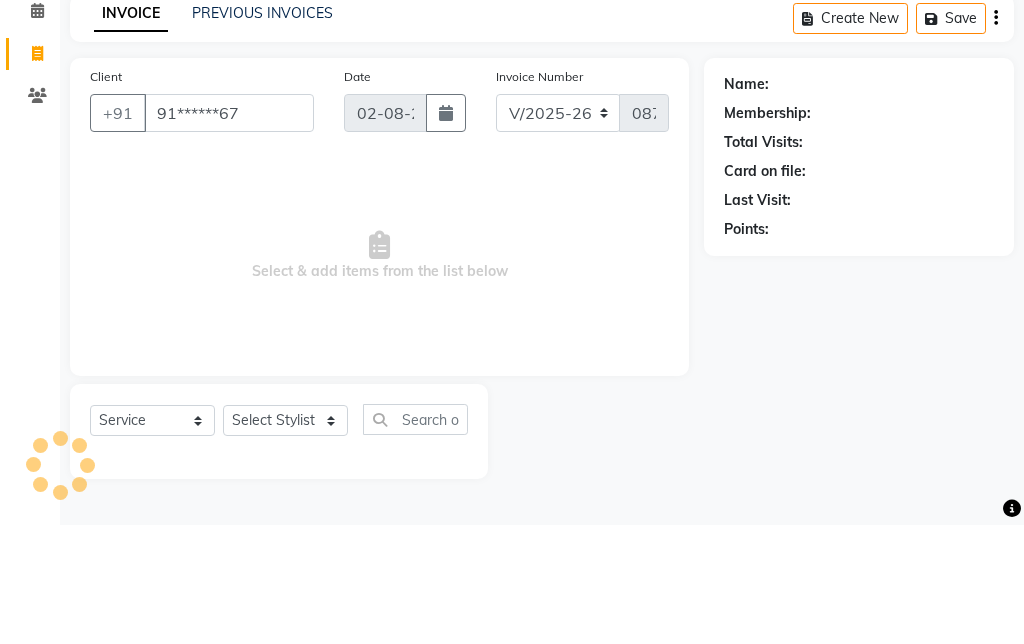 select on "1: Object" 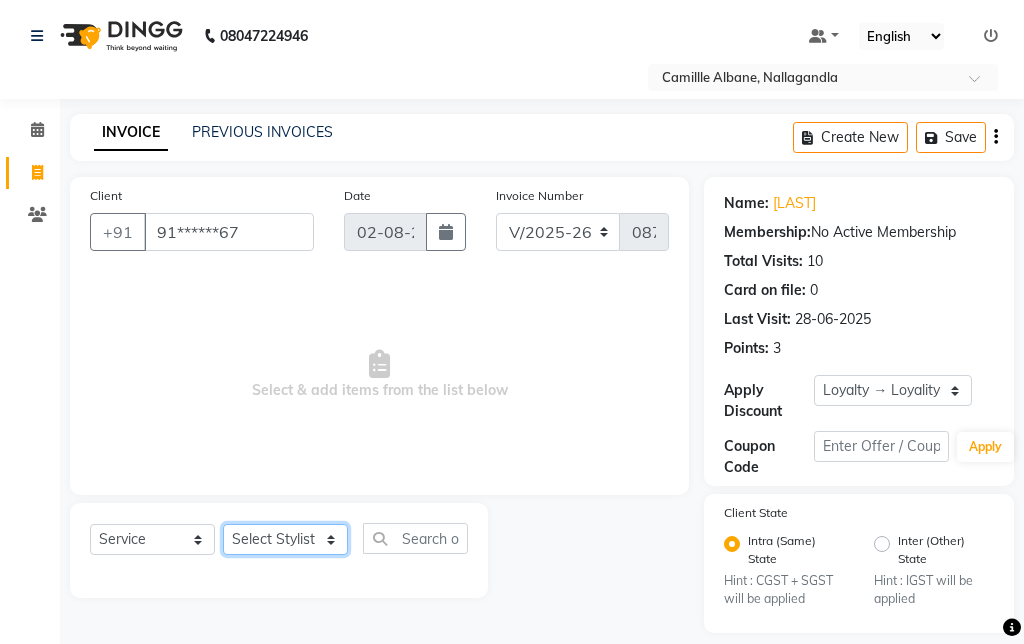 click on "Select Stylist Admin Amit Danish Dr, Rajani Jitendra K T Ramarao Lalitha Lokesh Madhu Nishi Satish Srinivas" 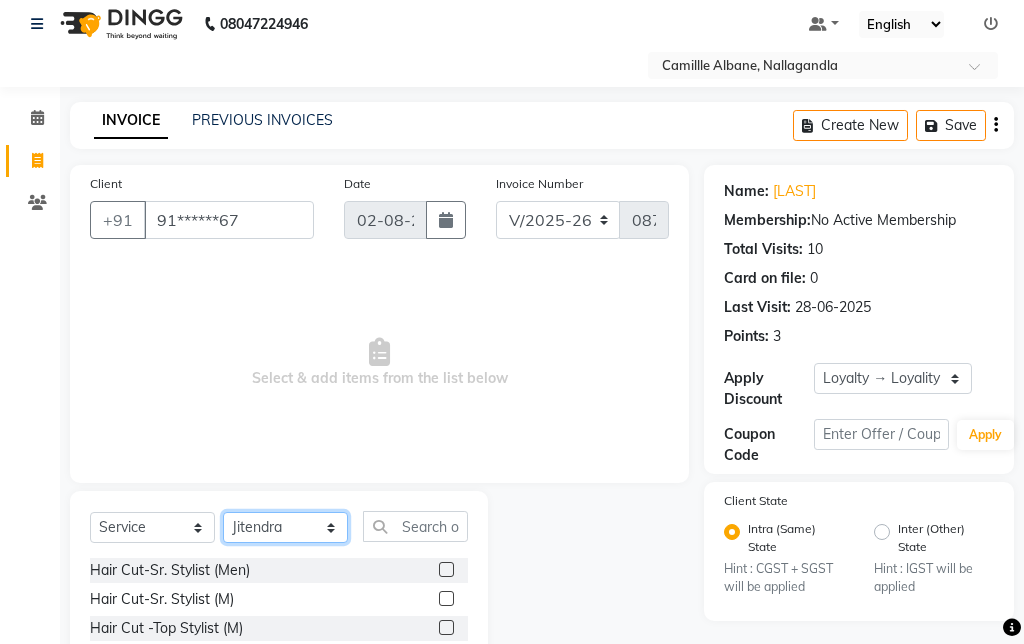 scroll, scrollTop: 12, scrollLeft: 0, axis: vertical 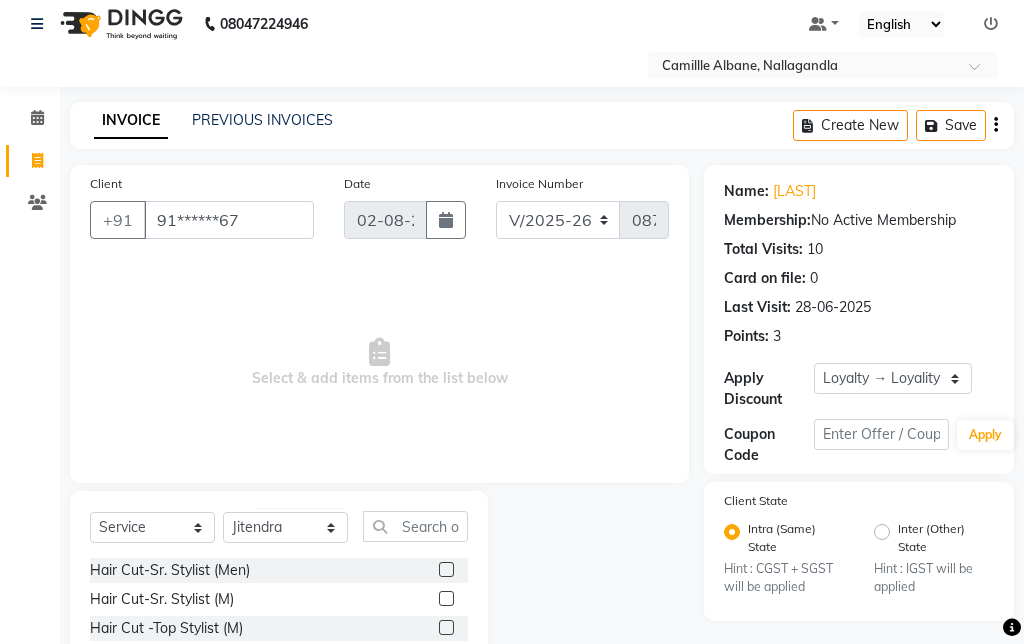 click 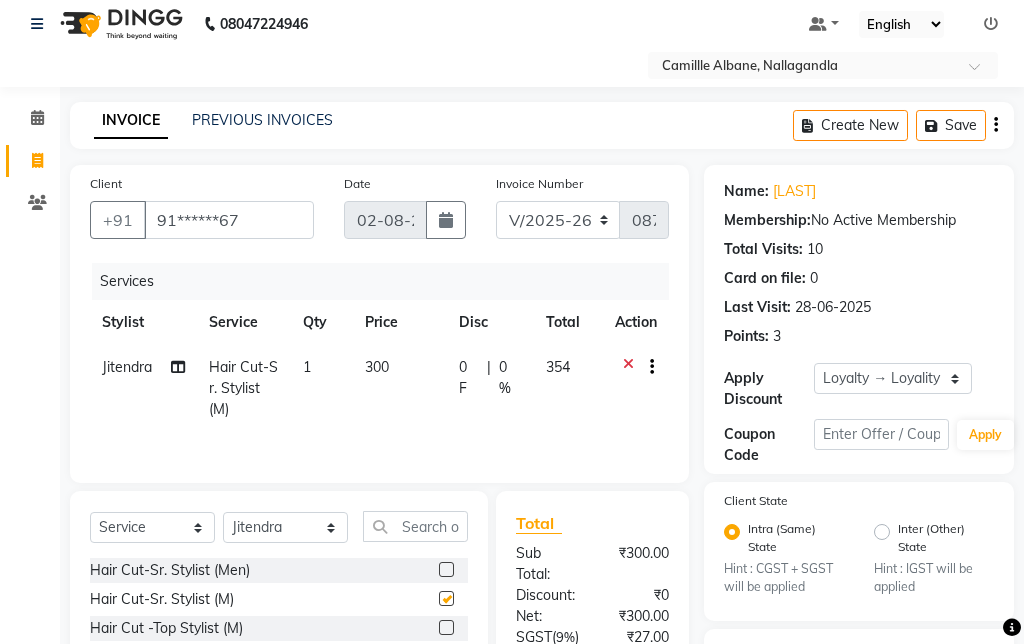 checkbox on "false" 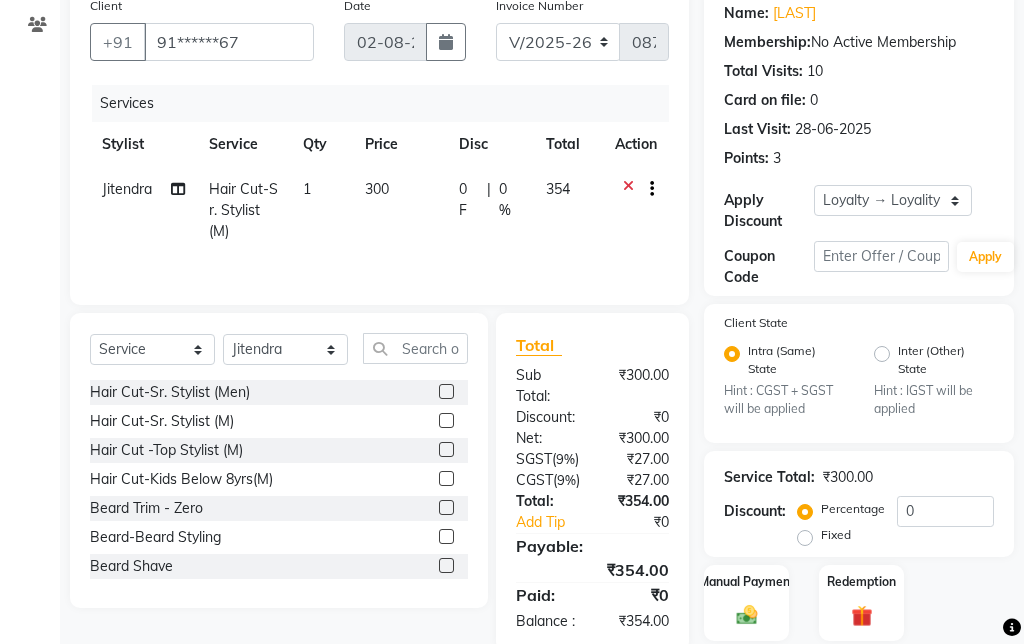 scroll, scrollTop: 209, scrollLeft: 0, axis: vertical 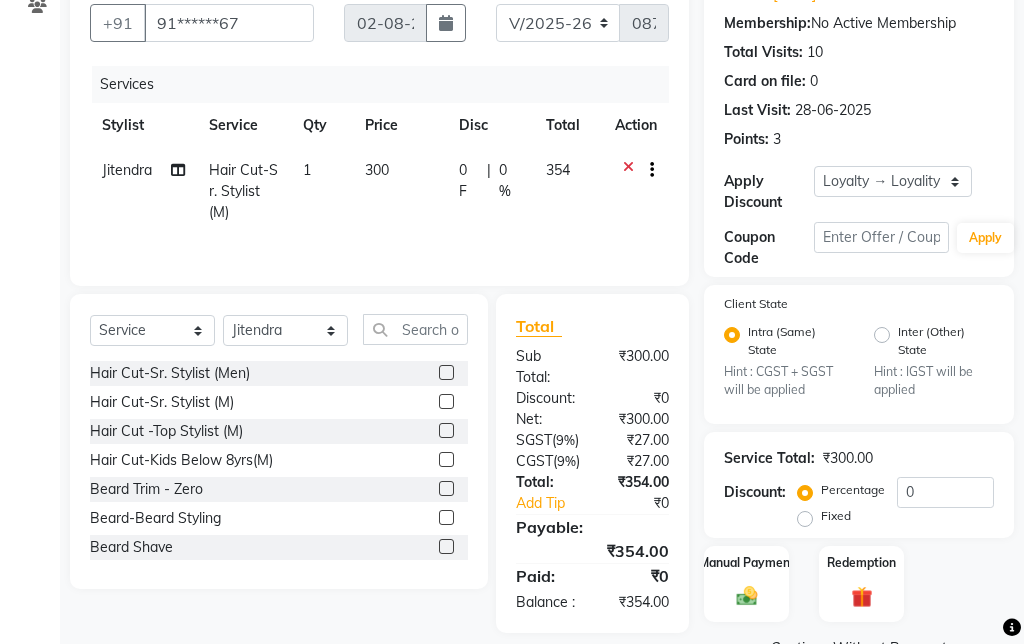 click 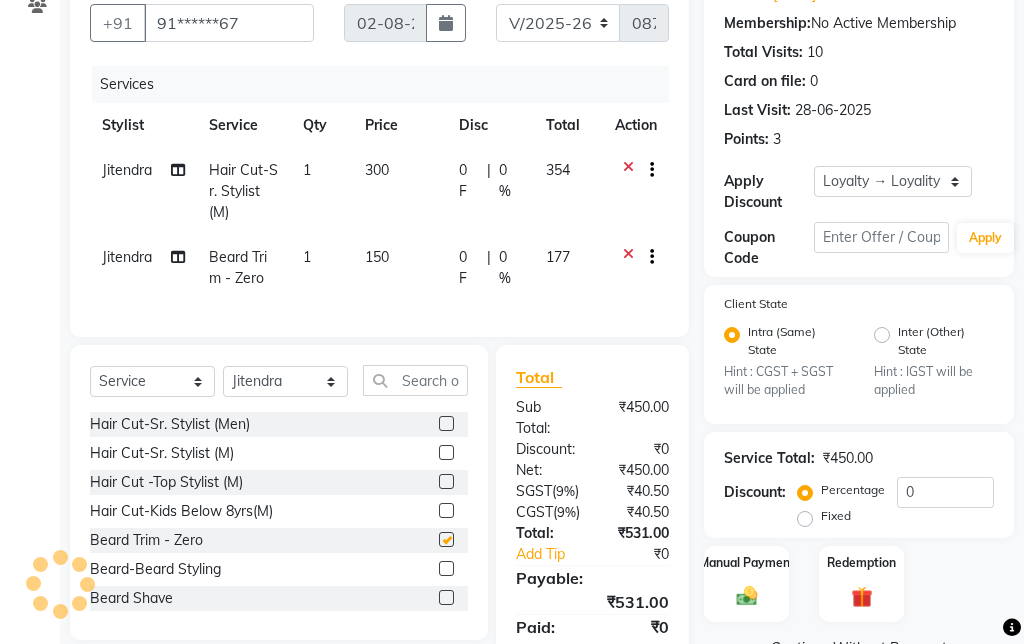 checkbox on "false" 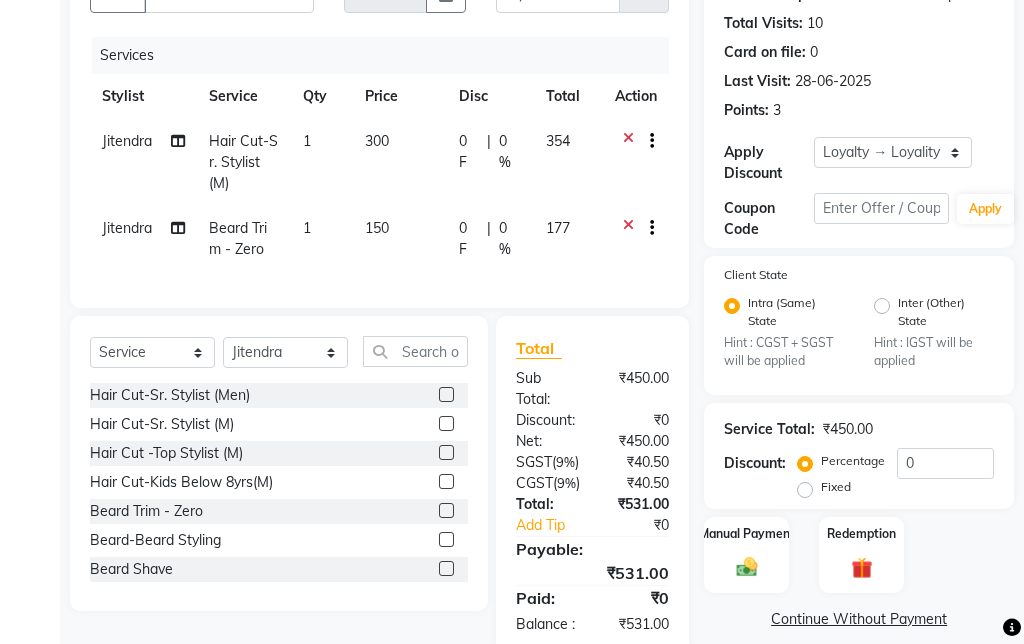 scroll, scrollTop: 260, scrollLeft: 0, axis: vertical 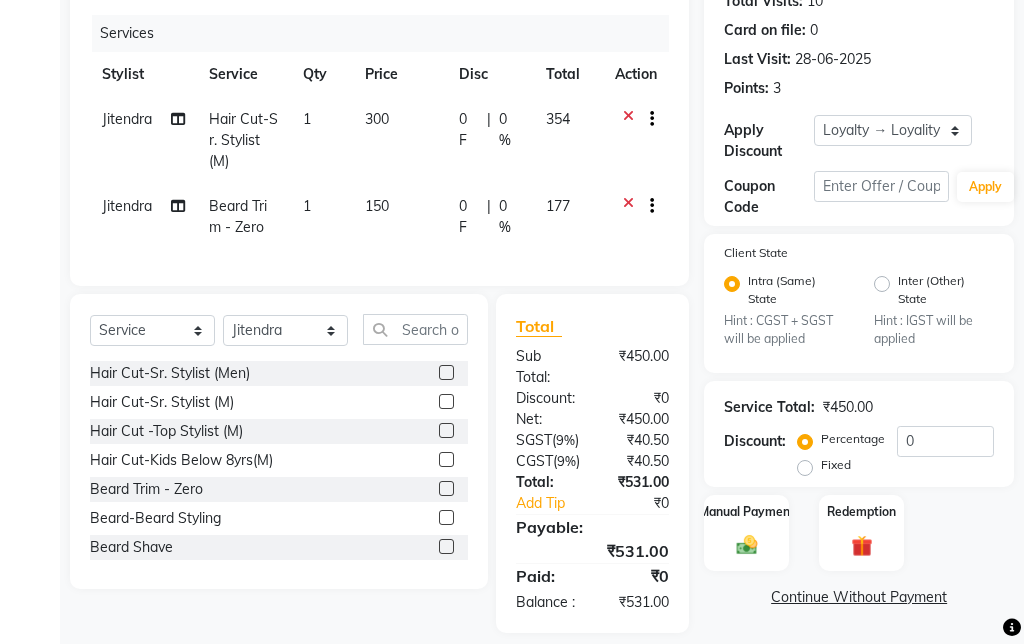 click 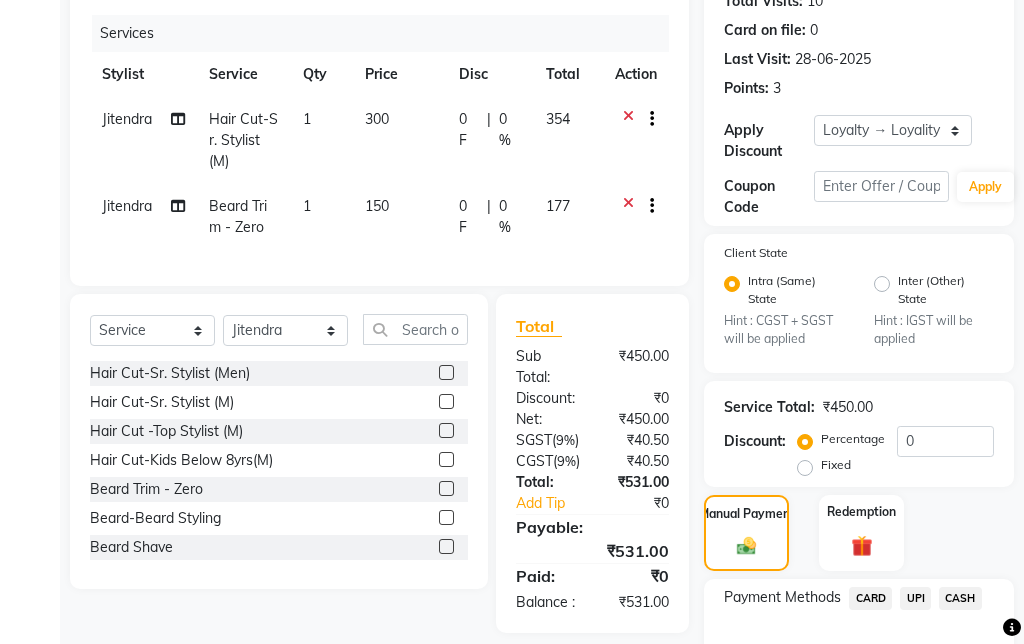 click on "UPI" 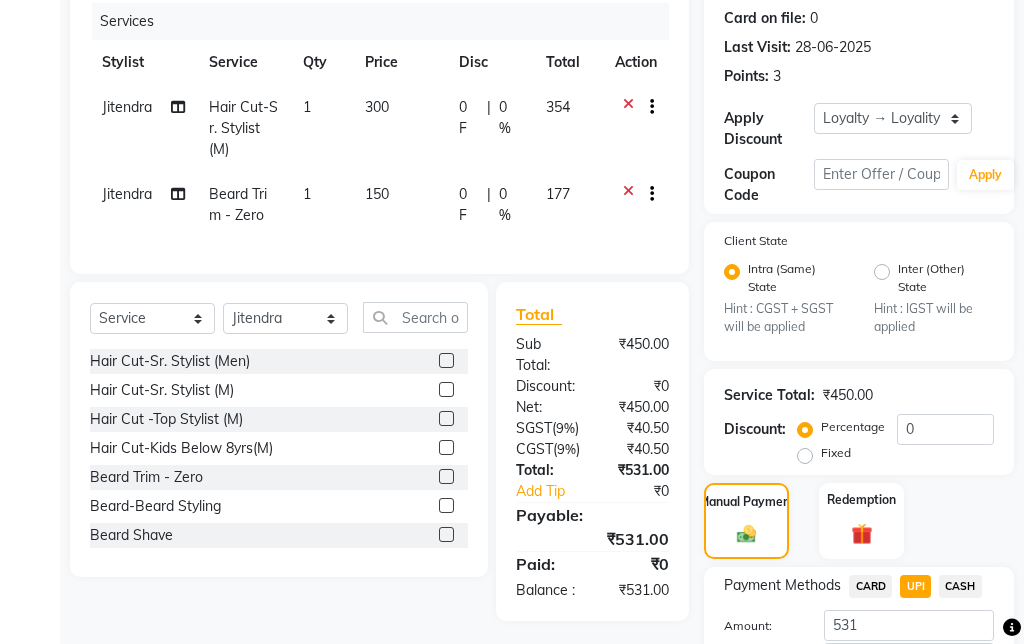 scroll, scrollTop: 341, scrollLeft: 0, axis: vertical 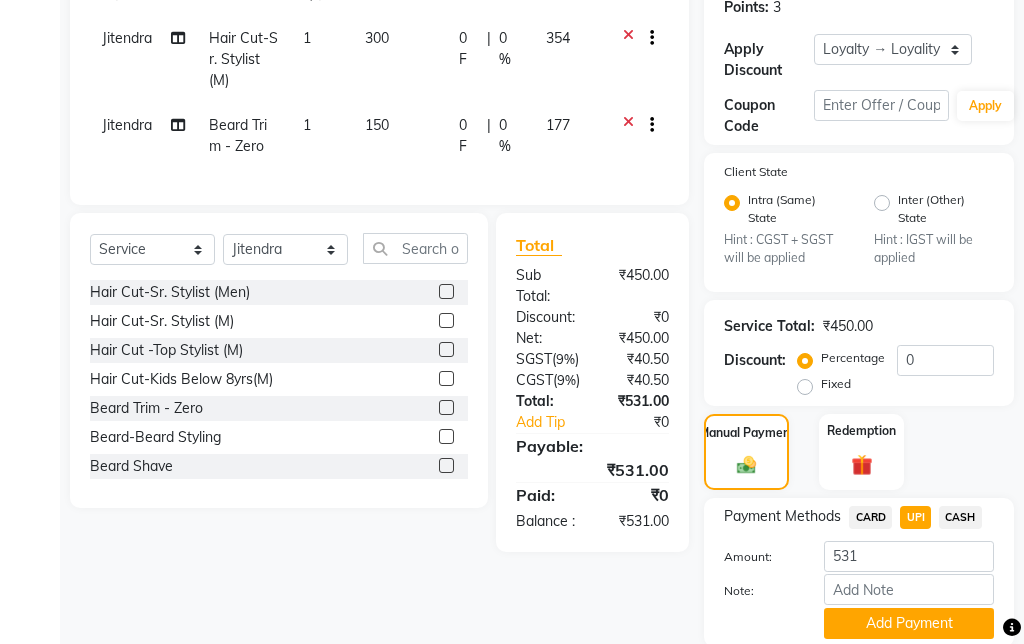 click on "Add Payment" 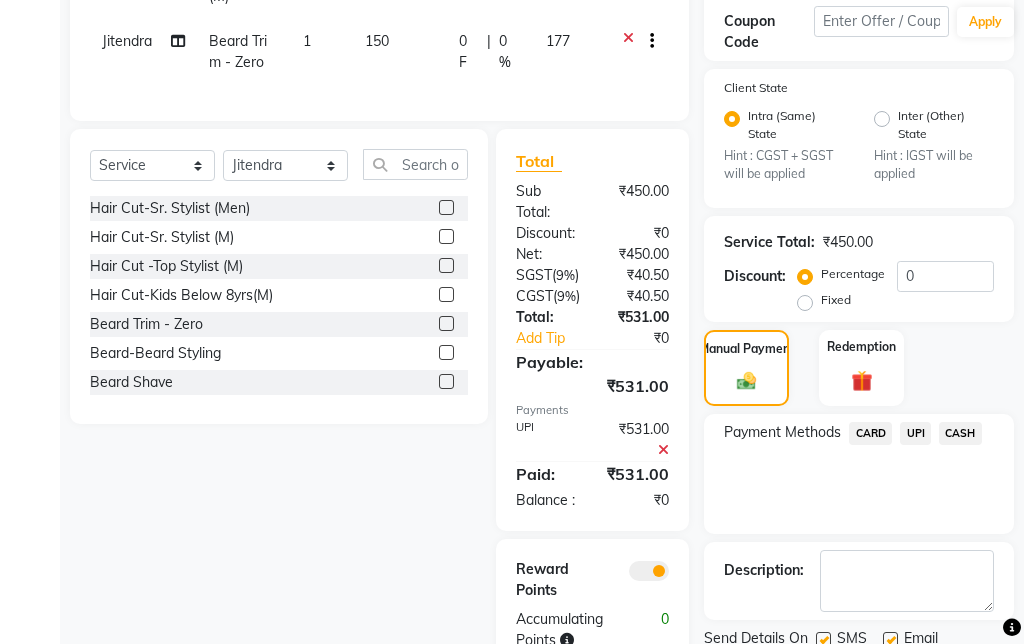 scroll, scrollTop: 462, scrollLeft: 0, axis: vertical 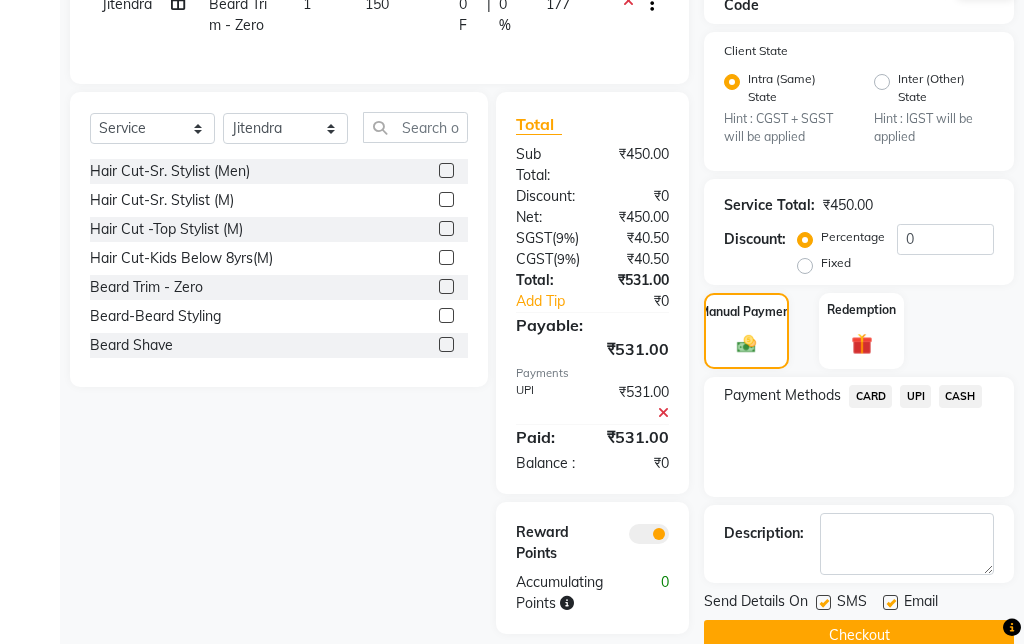 click on "Checkout" 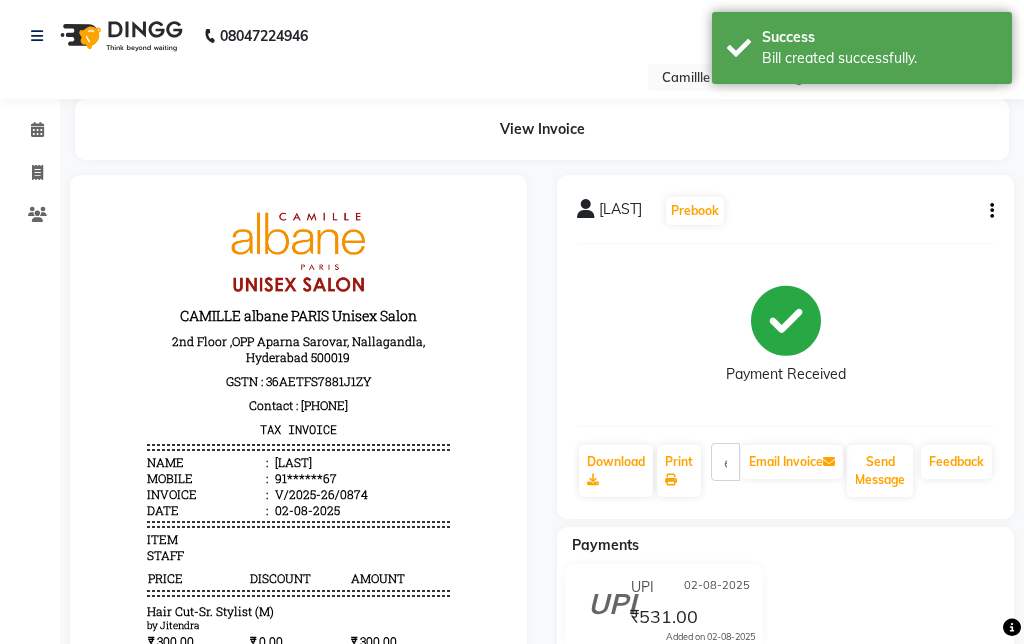 scroll, scrollTop: 0, scrollLeft: 0, axis: both 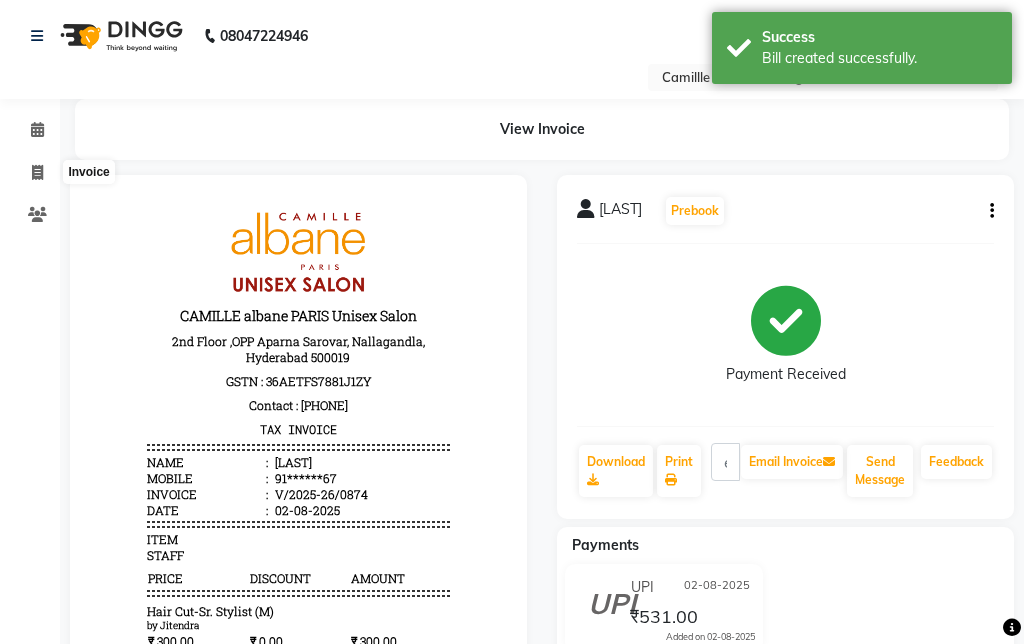 click 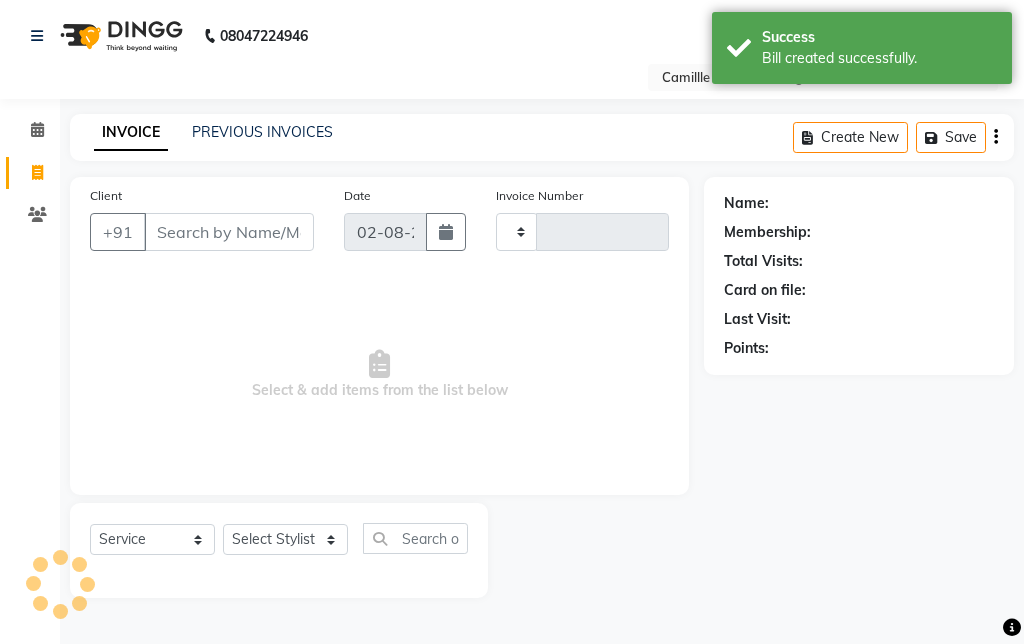 type on "0875" 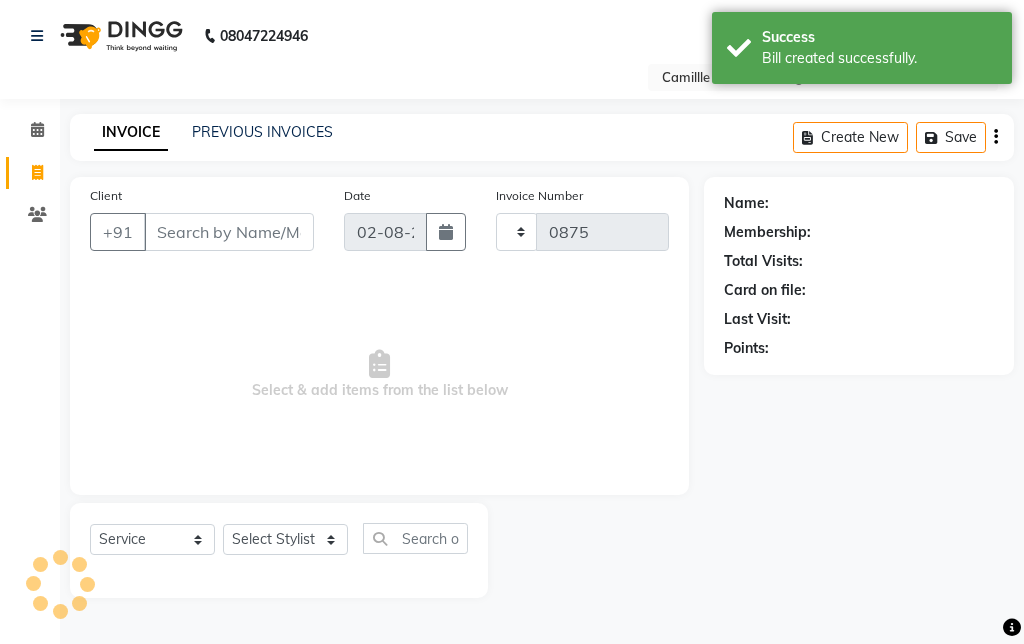 select on "7025" 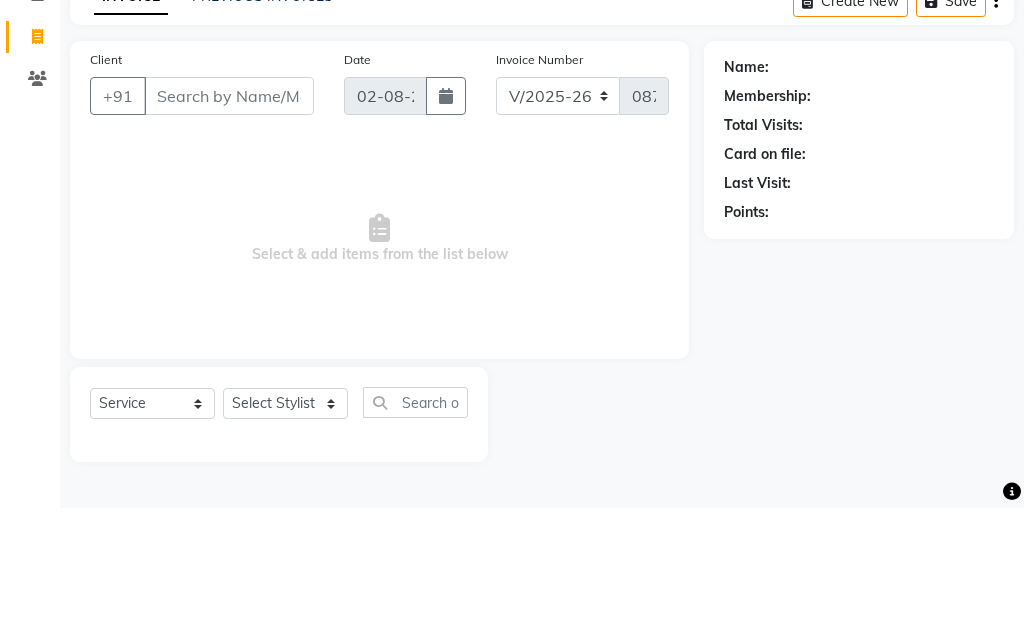 click on "Name: Membership: Total Visits: Card on file: Last Visit:  Points:" 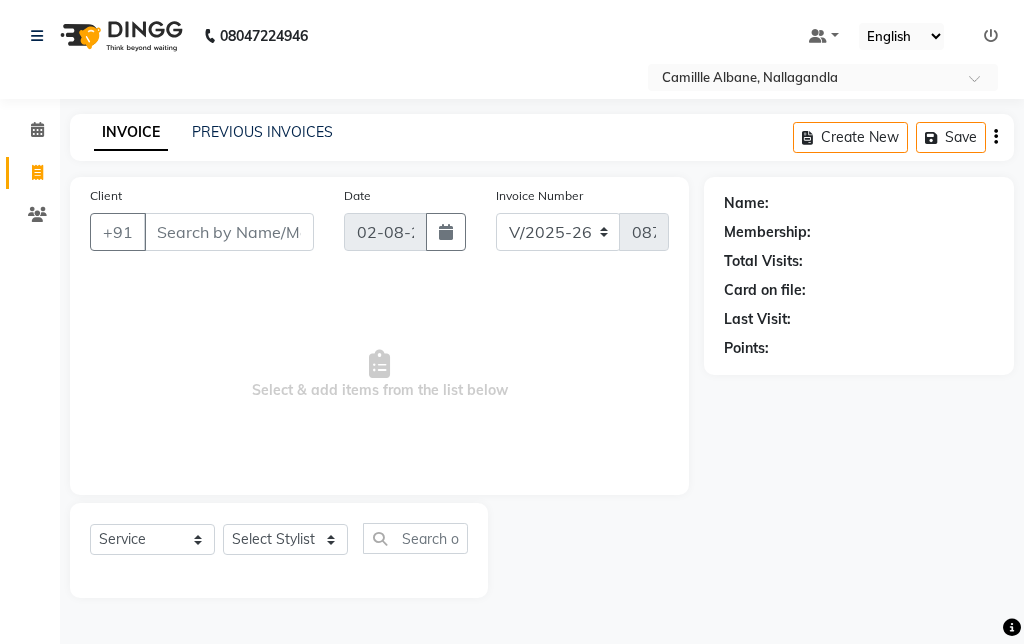 click on "PREVIOUS INVOICES" 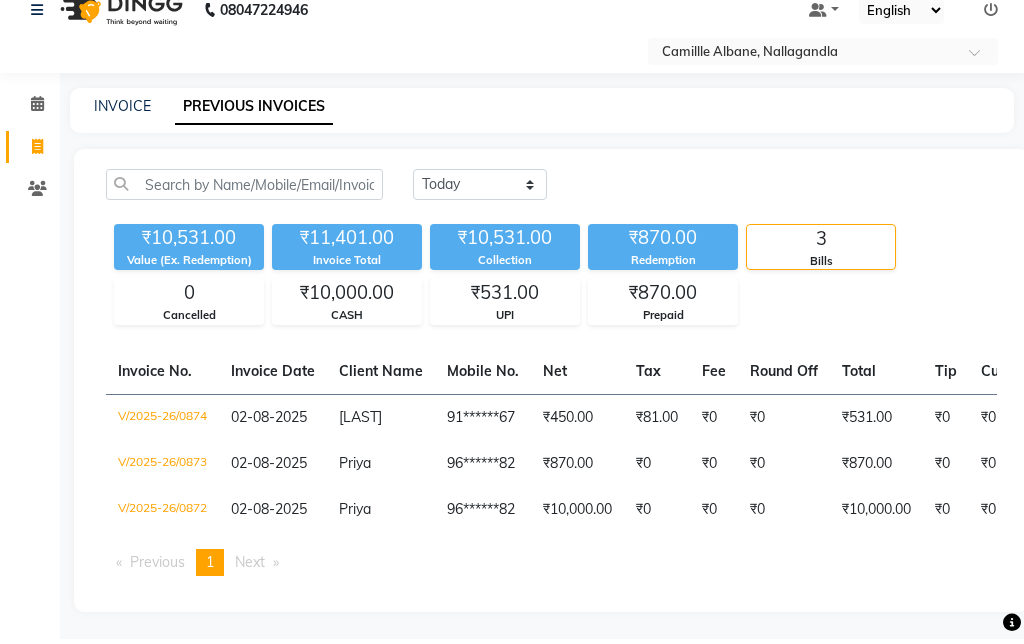 scroll, scrollTop: 0, scrollLeft: 0, axis: both 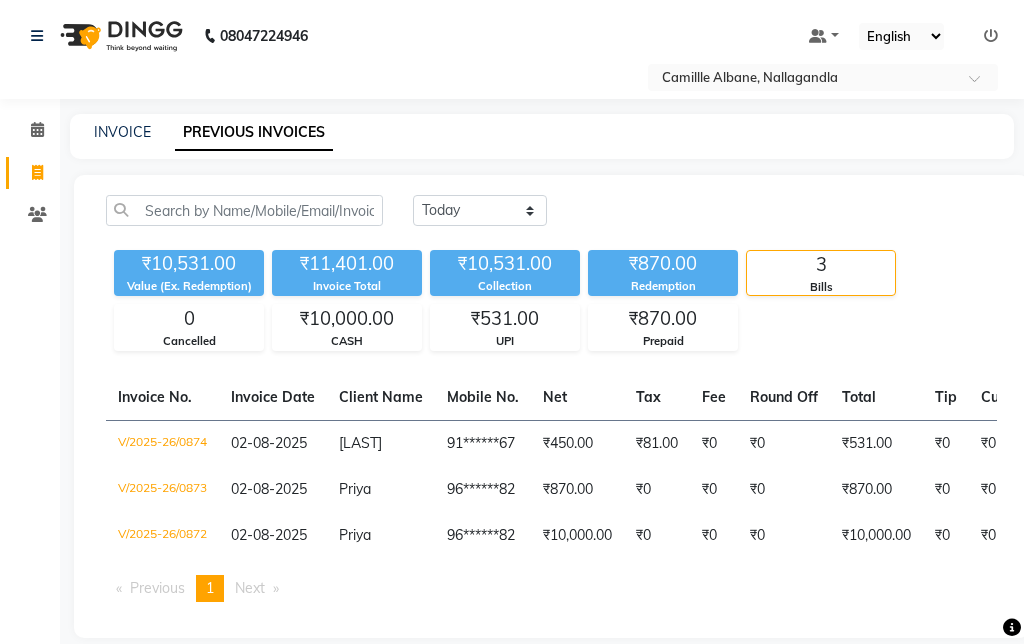 click on "INVOICE" 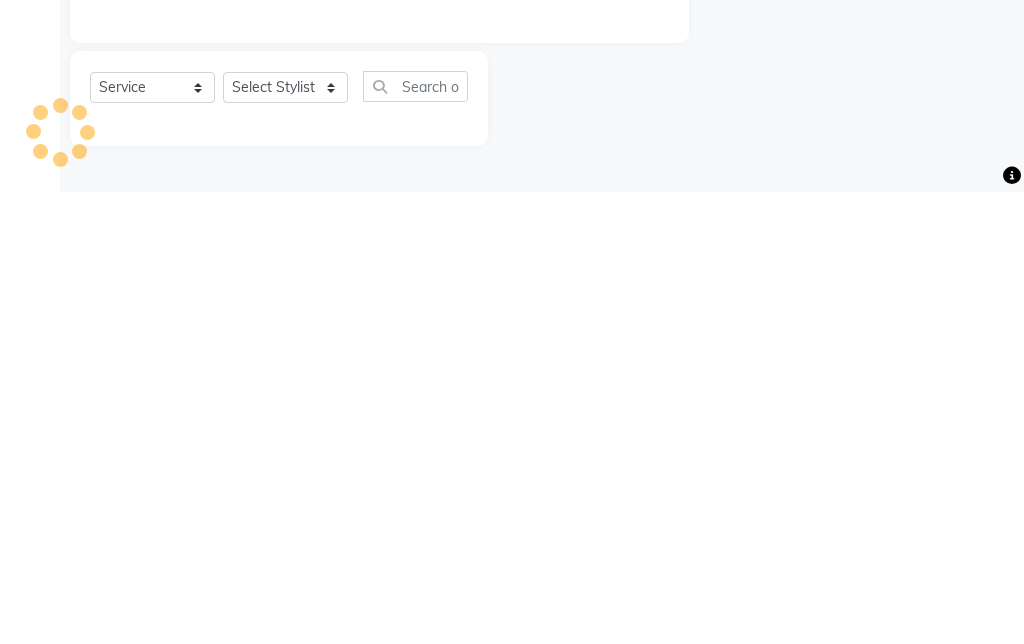 type on "0875" 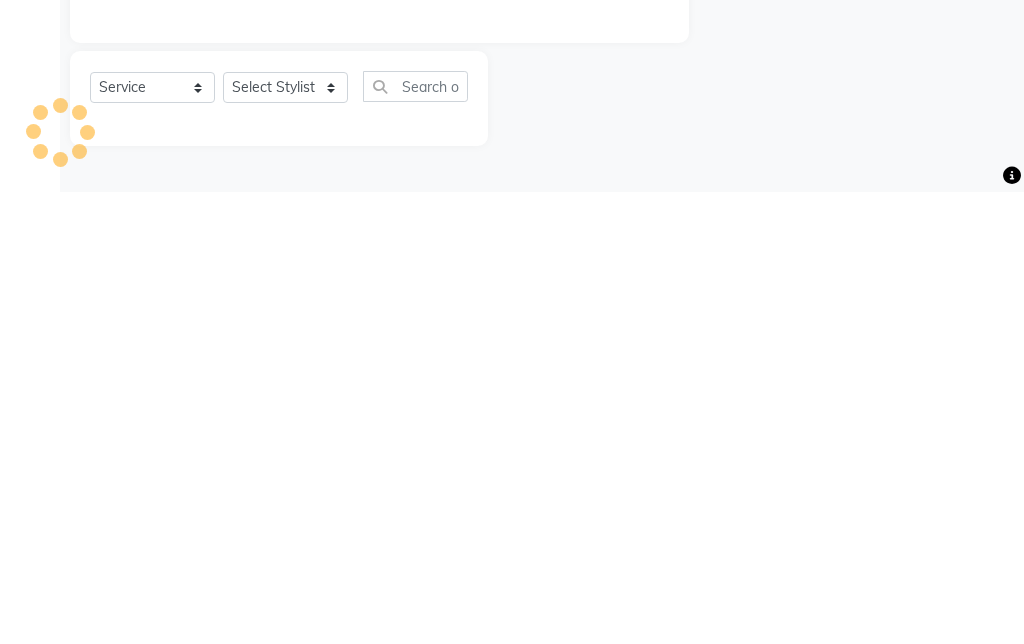select on "7025" 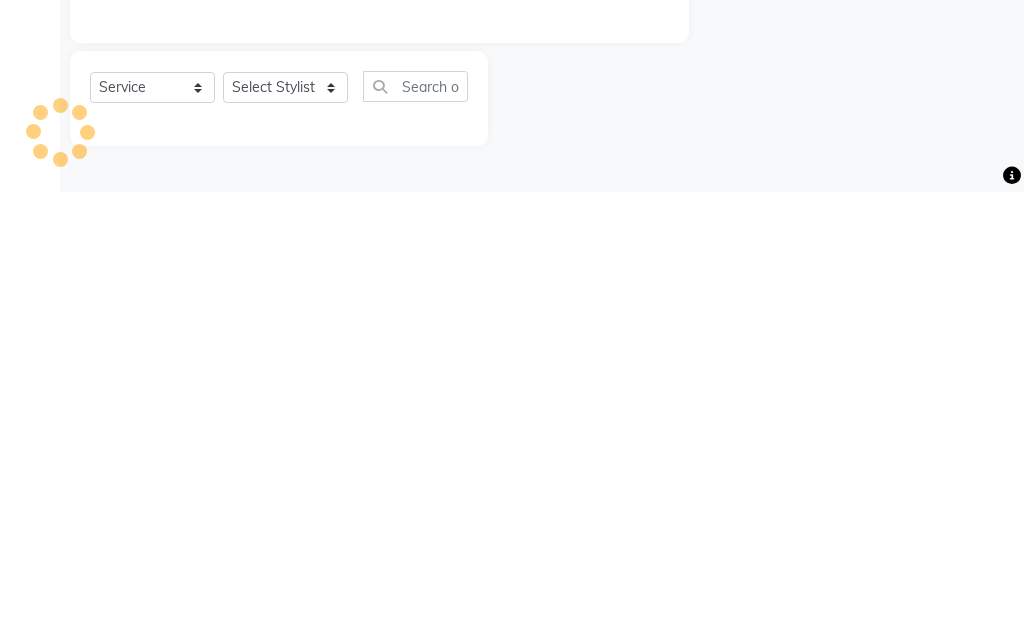 click on "Name: Membership: Total Visits: Card on file: Last Visit:  Points:" 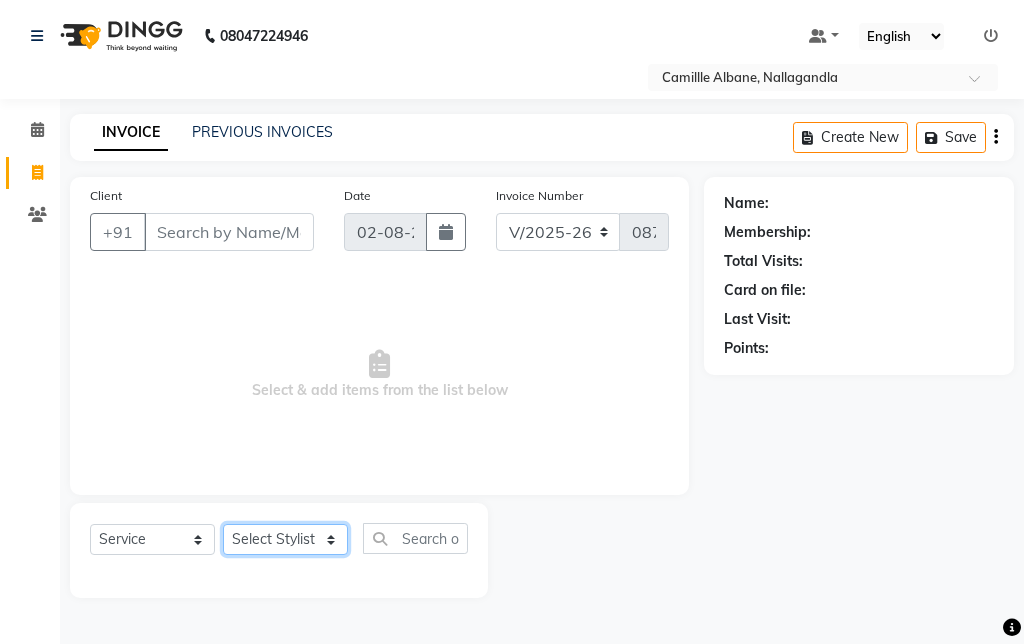 click on "Select Stylist Admin Amit Danish Dr, Rajani Jitendra K T Ramarao Lalitha Lokesh Madhu Nishi Satish Srinivas" 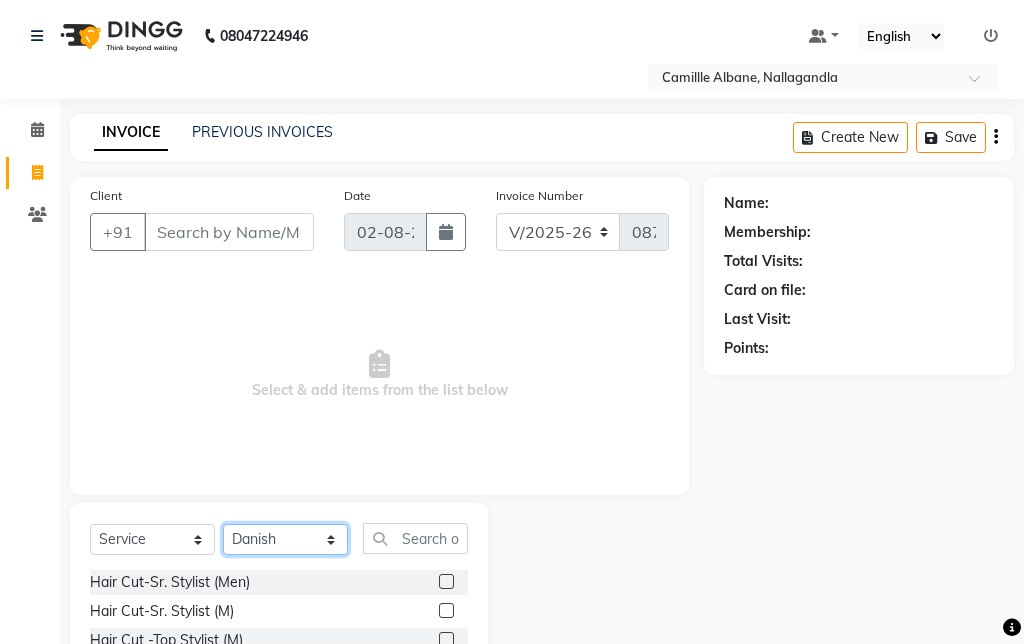 scroll, scrollTop: 35, scrollLeft: 0, axis: vertical 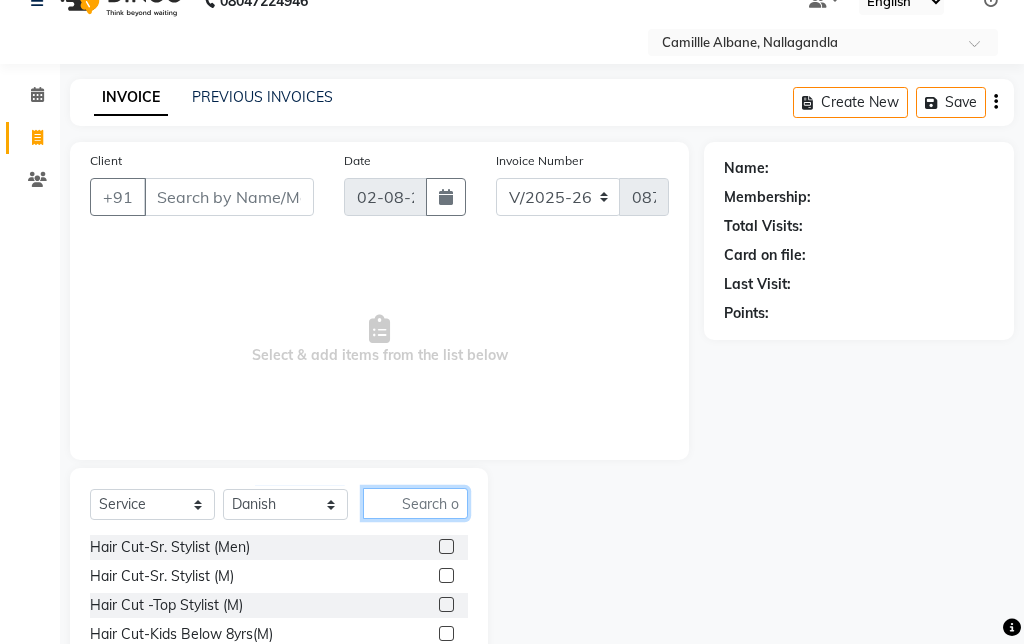 click 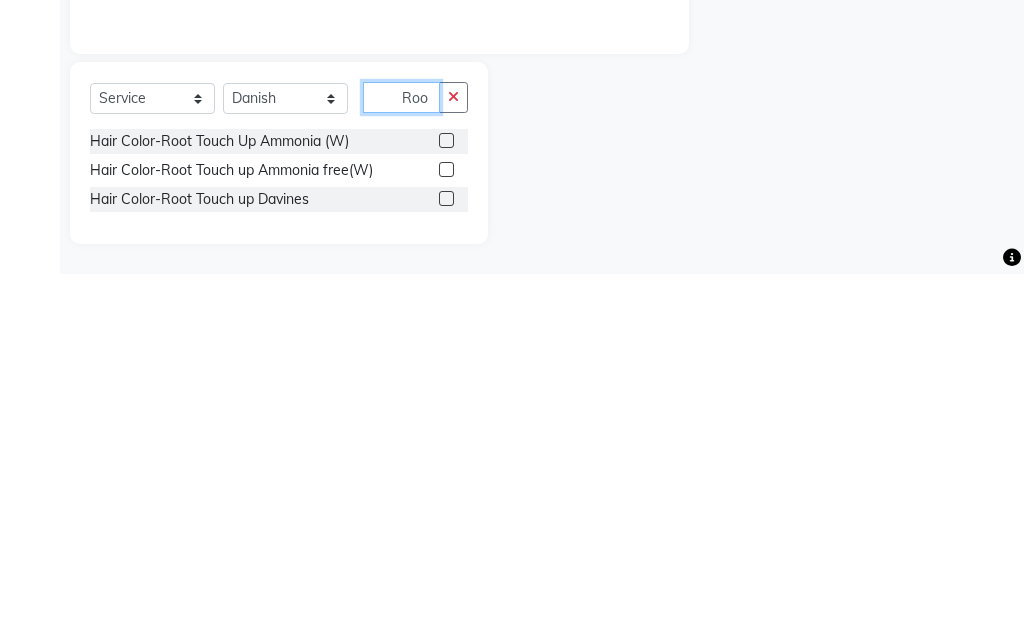 scroll, scrollTop: 71, scrollLeft: 0, axis: vertical 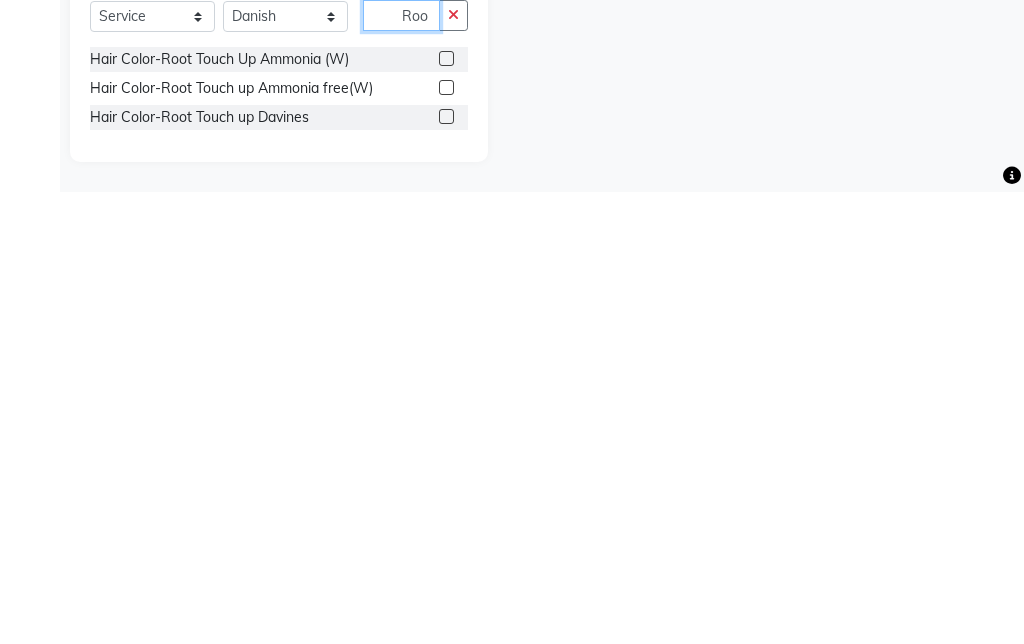 type on "Roo" 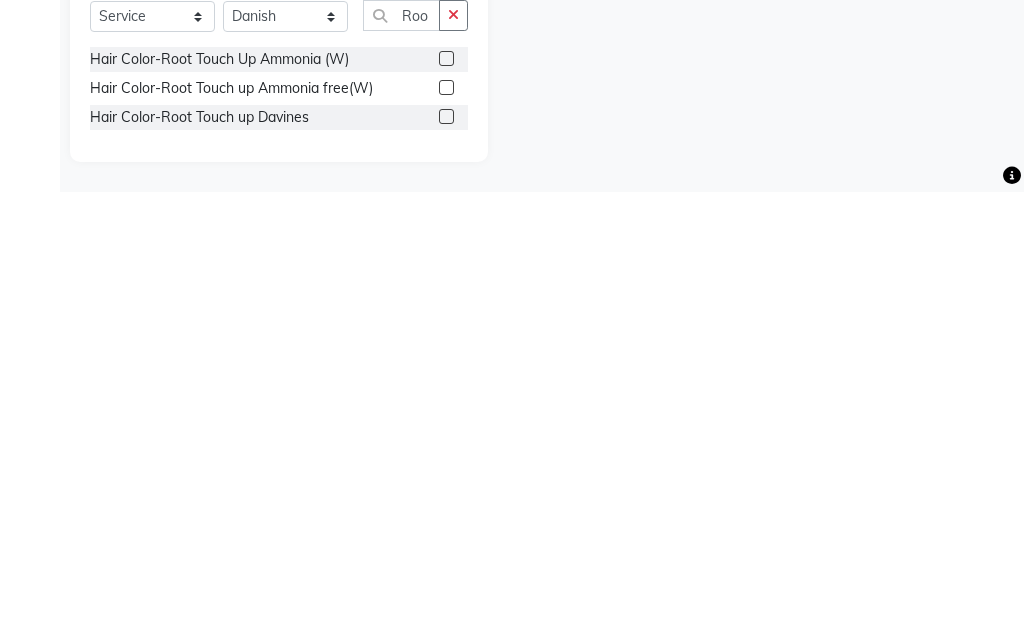 click on "Hair Color-Root Touch up Ammonia free(W)" 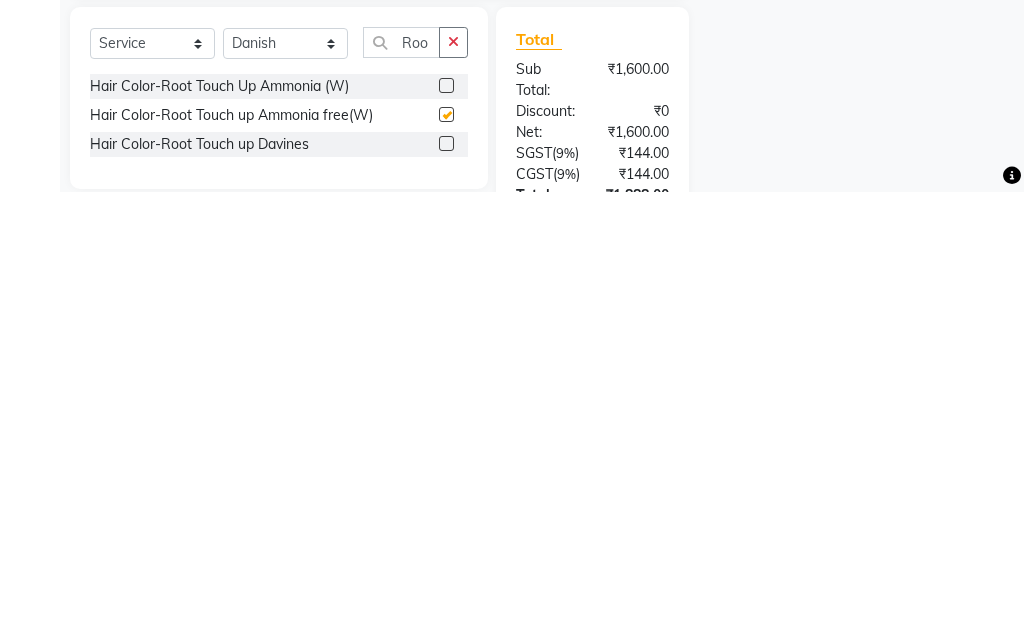 checkbox on "false" 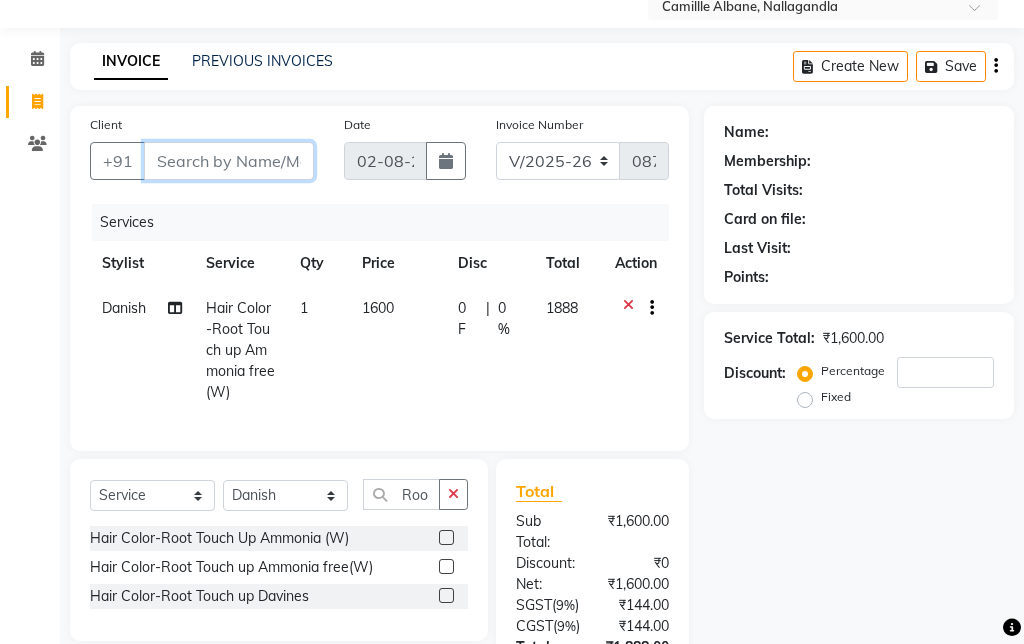 click on "Client" at bounding box center [229, 161] 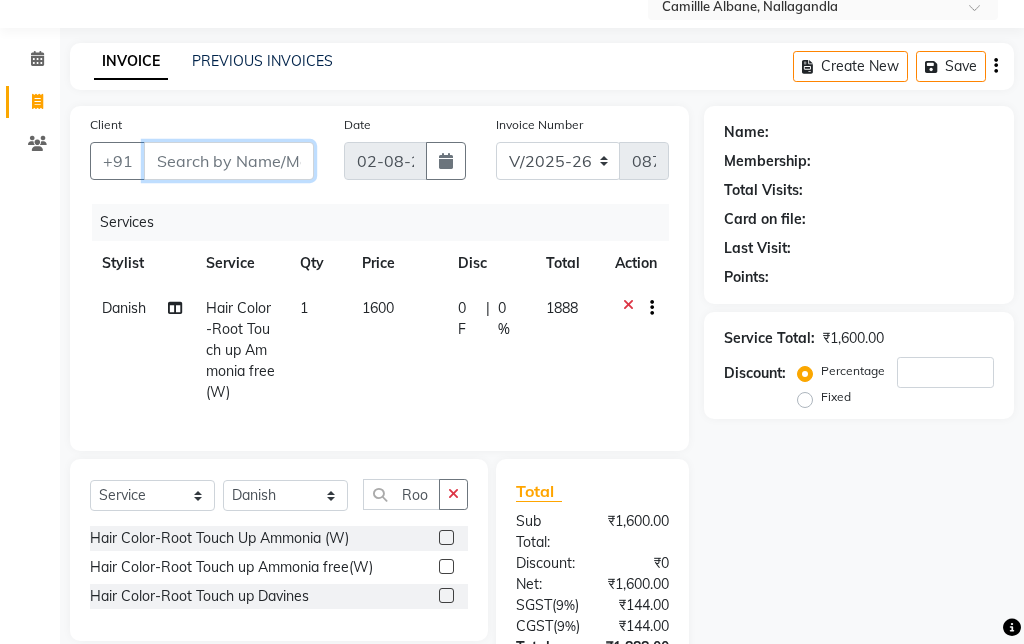 type on "a" 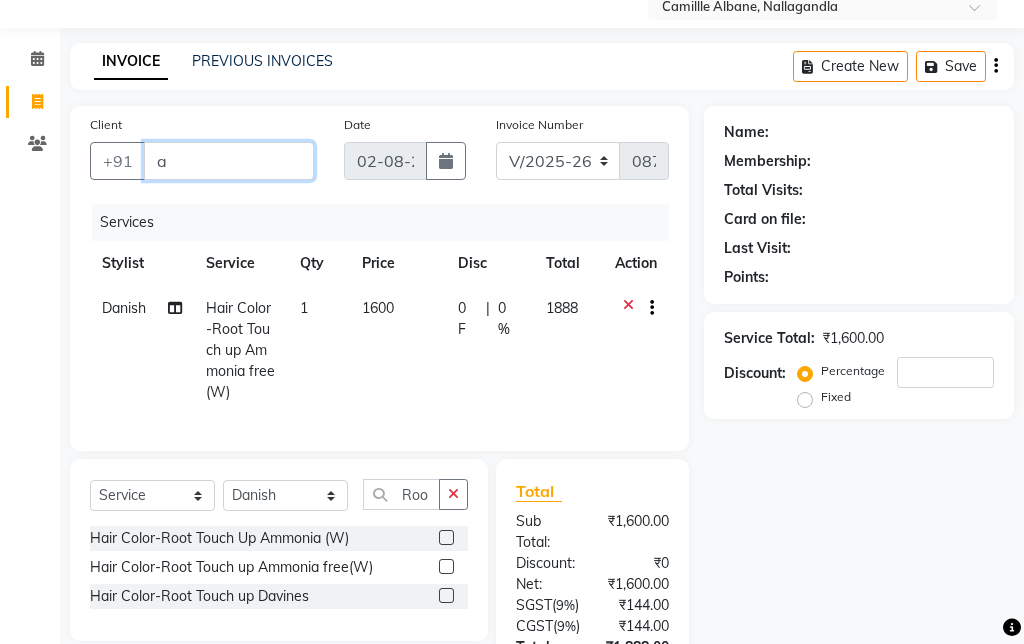 type on "0" 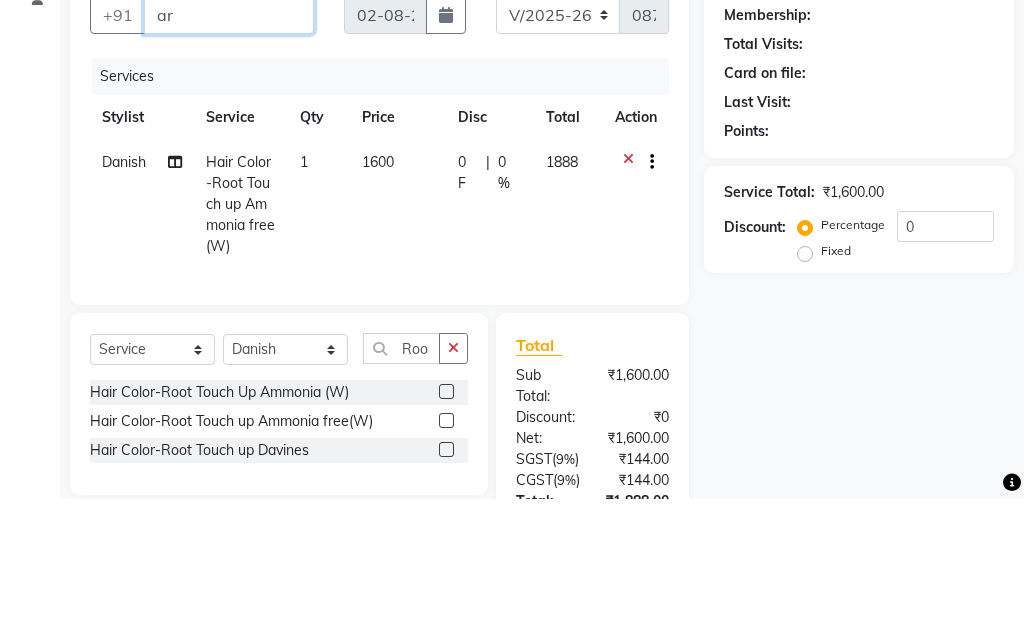 type on "a" 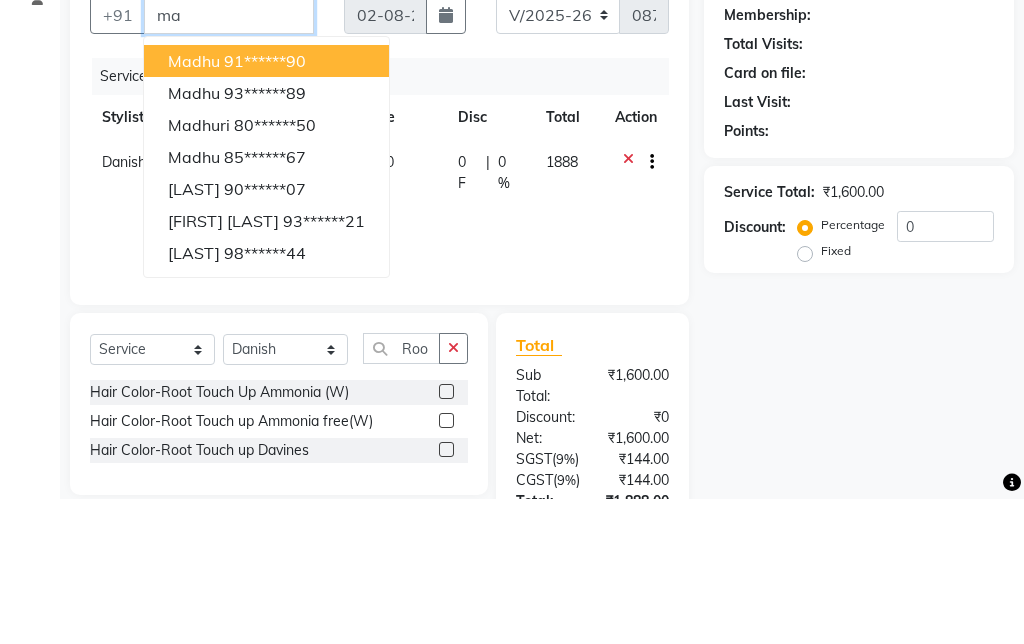 type on "m" 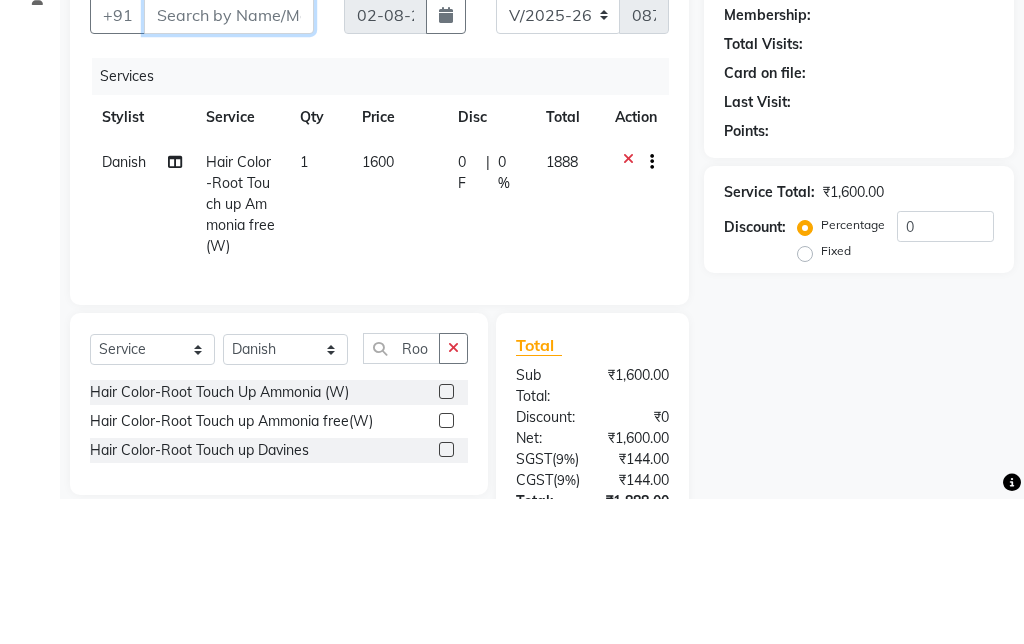 type on "o" 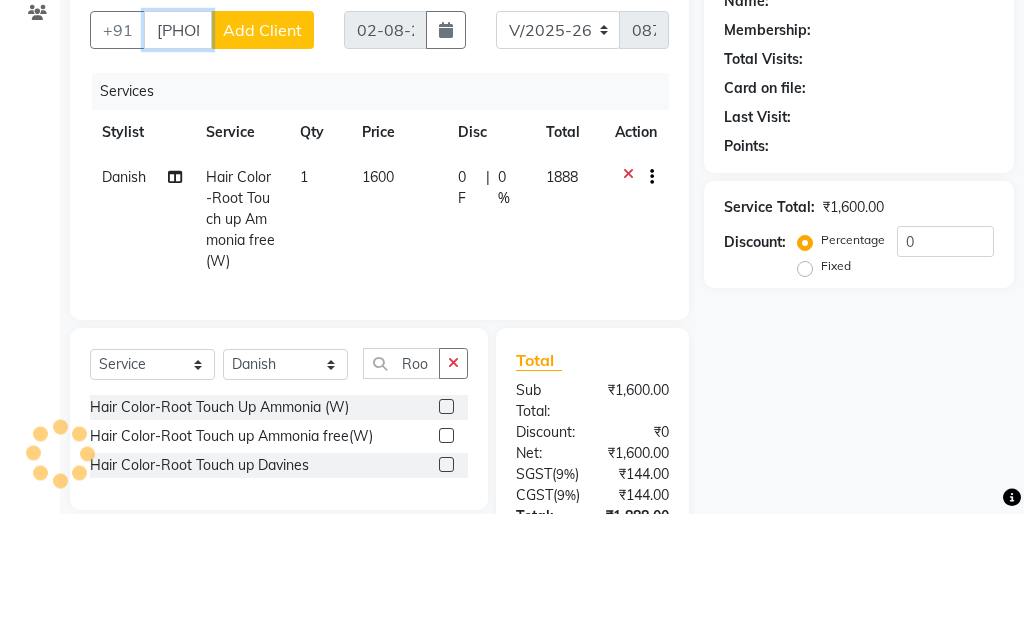 click on "[PHONE]" at bounding box center (178, 161) 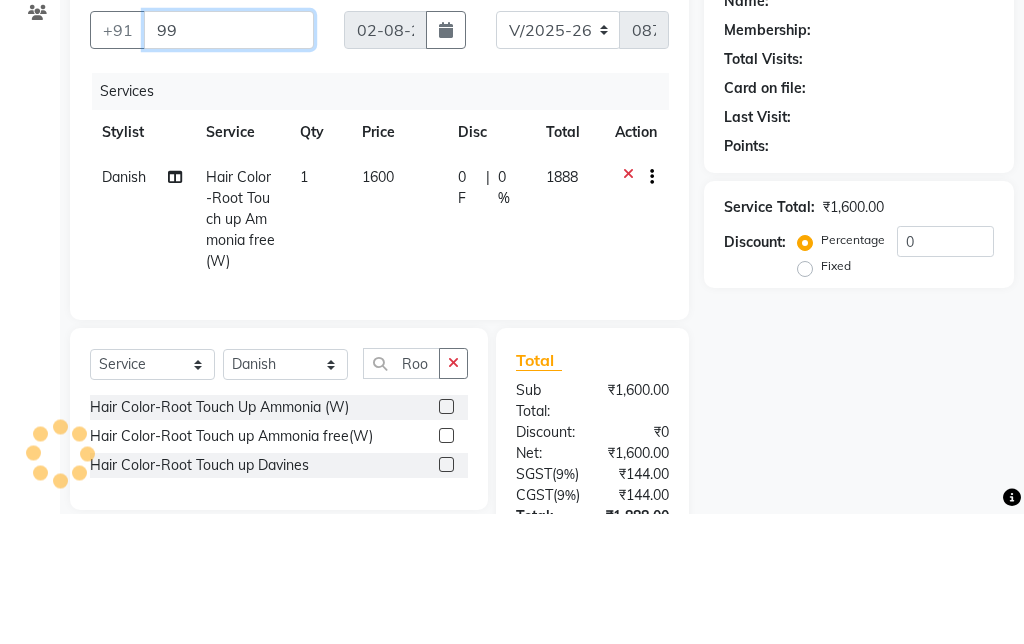 type on "9" 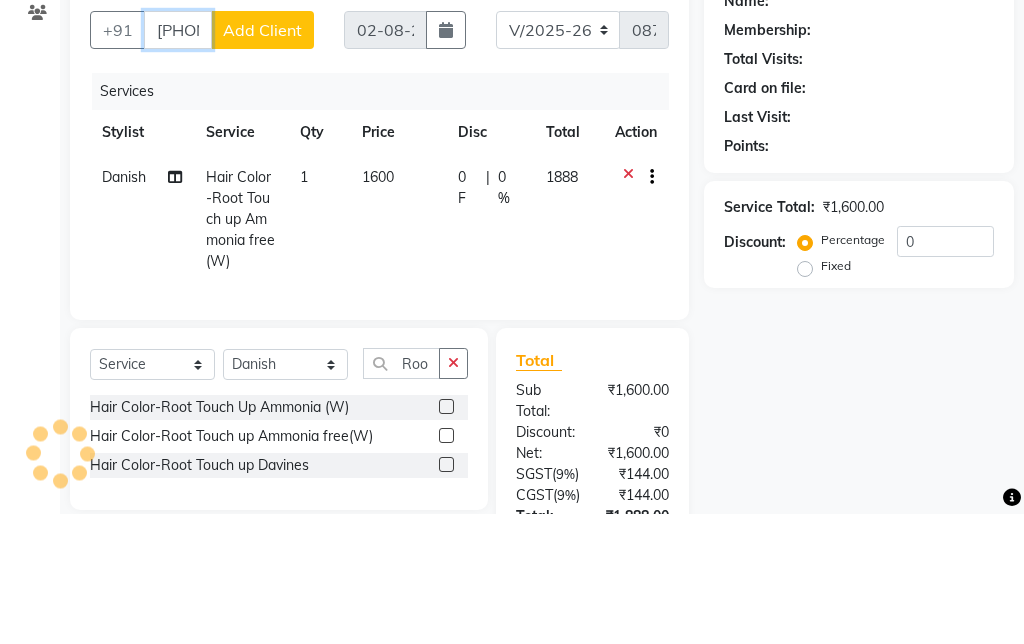 type on "[PHONE]" 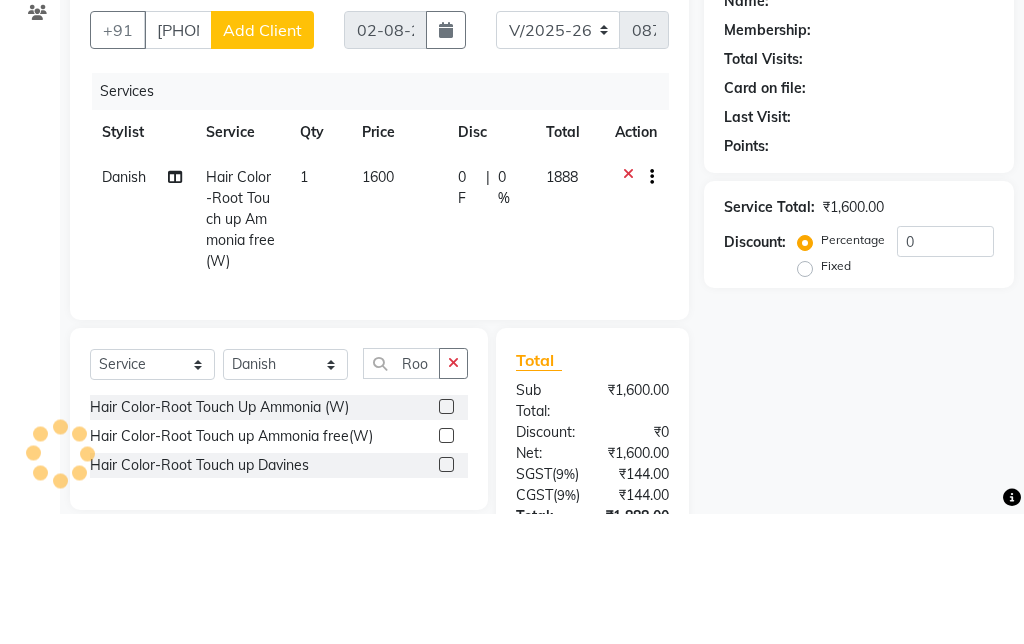 click on "Add Client" 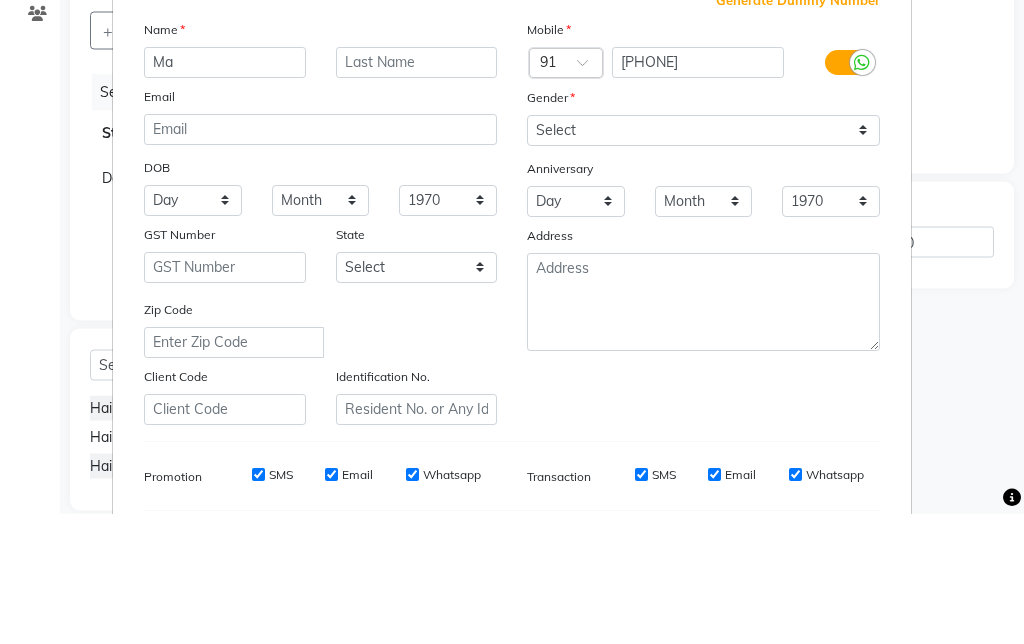 type on "M" 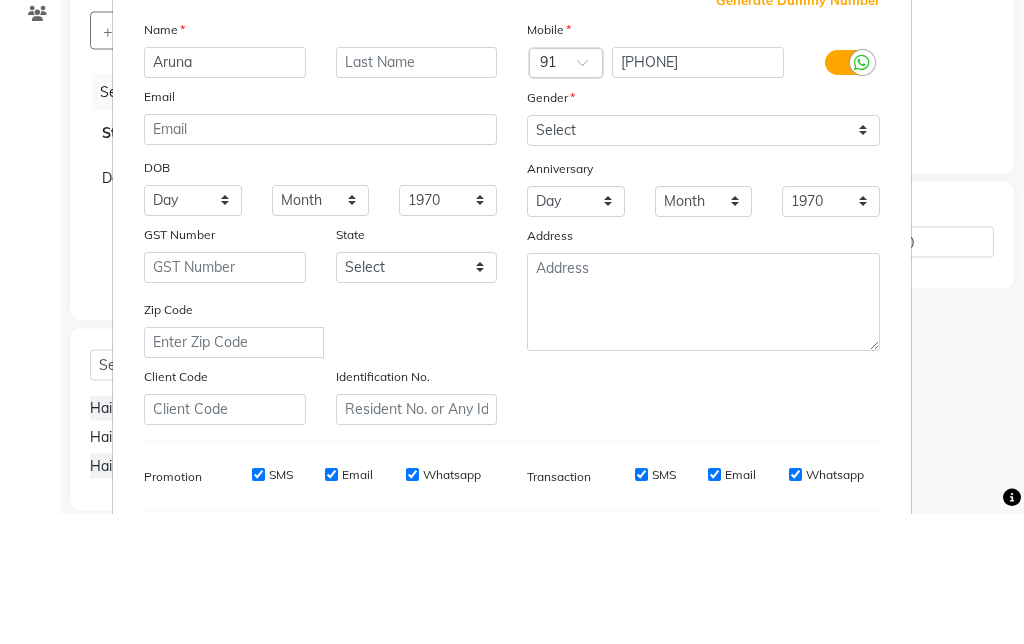type on "Aruna" 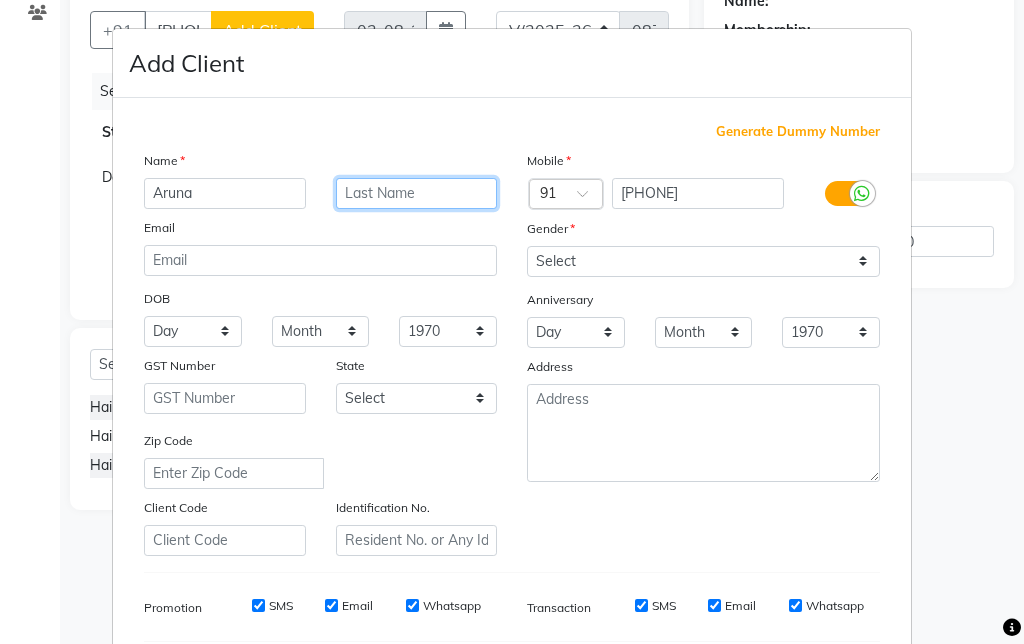 click at bounding box center (417, 193) 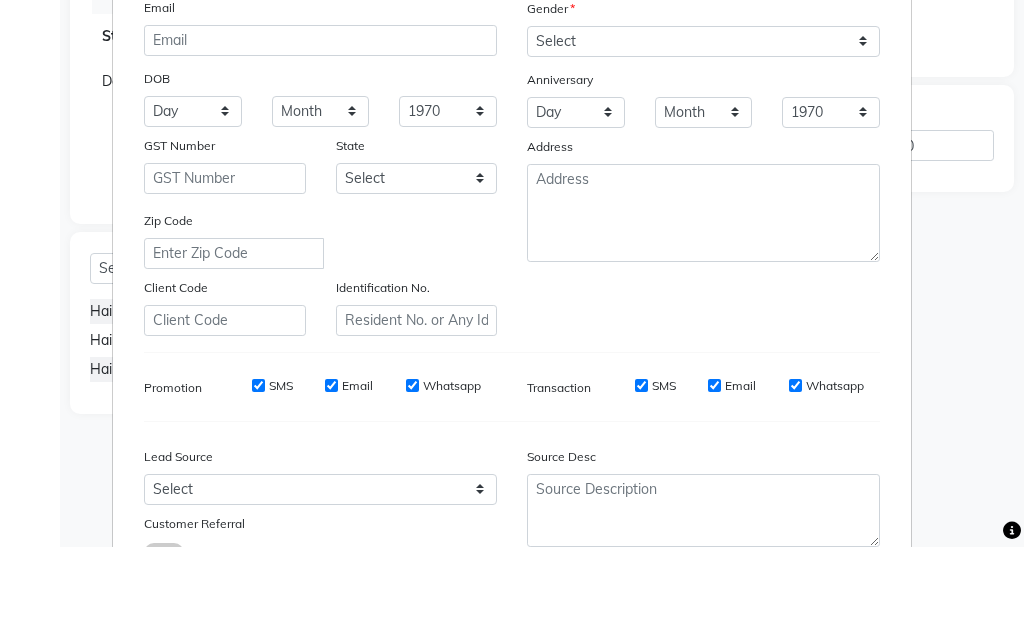 scroll, scrollTop: 90, scrollLeft: 0, axis: vertical 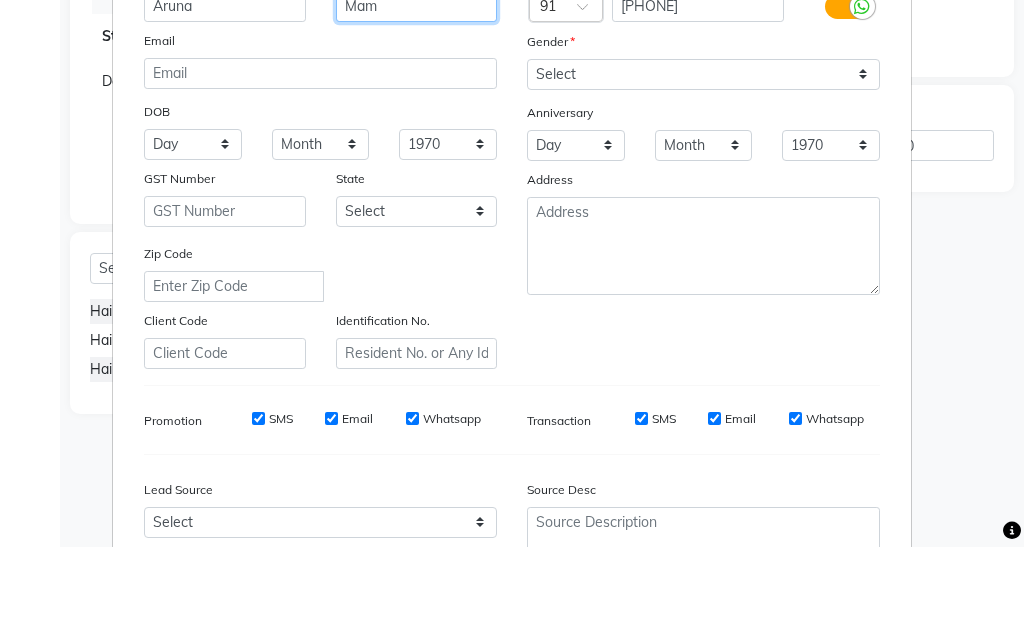 type on "Mam" 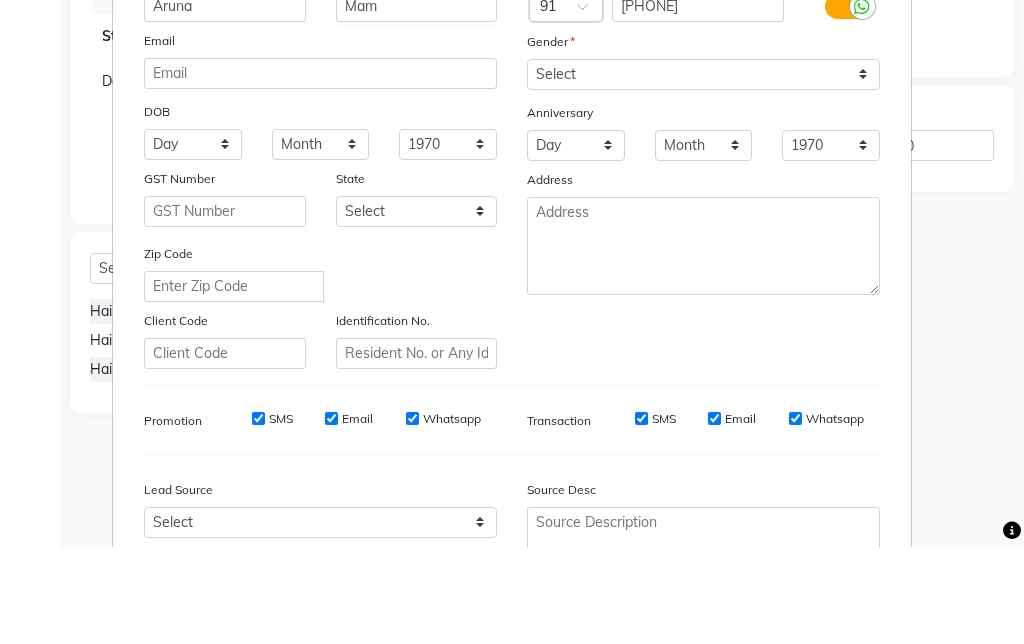 click on "Gender" at bounding box center (703, 142) 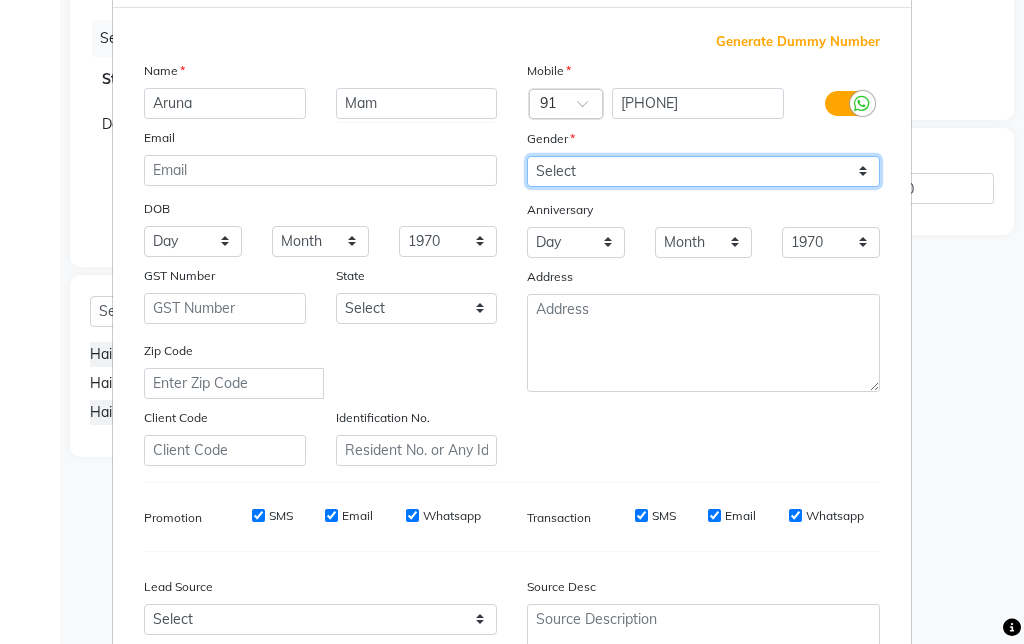 click on "Select Male Female Other Prefer Not To Say" at bounding box center [703, 171] 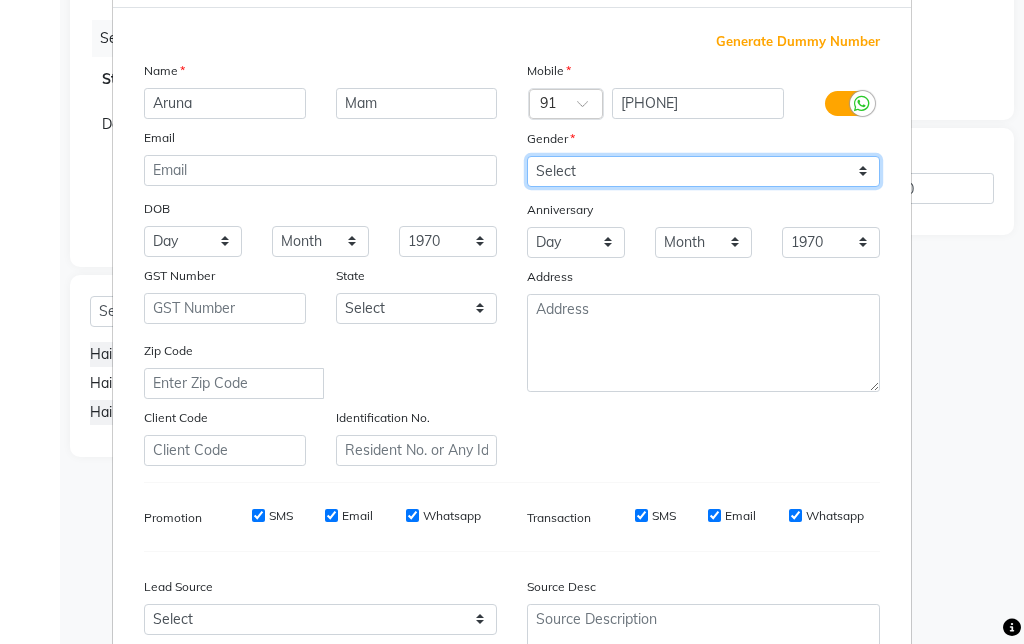 select on "female" 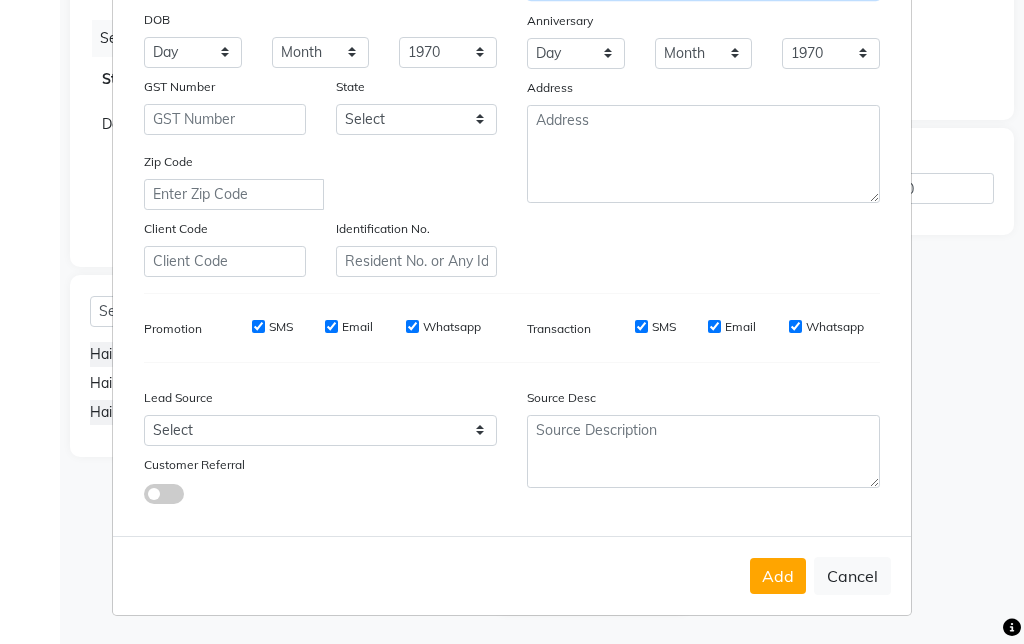 scroll, scrollTop: 278, scrollLeft: 0, axis: vertical 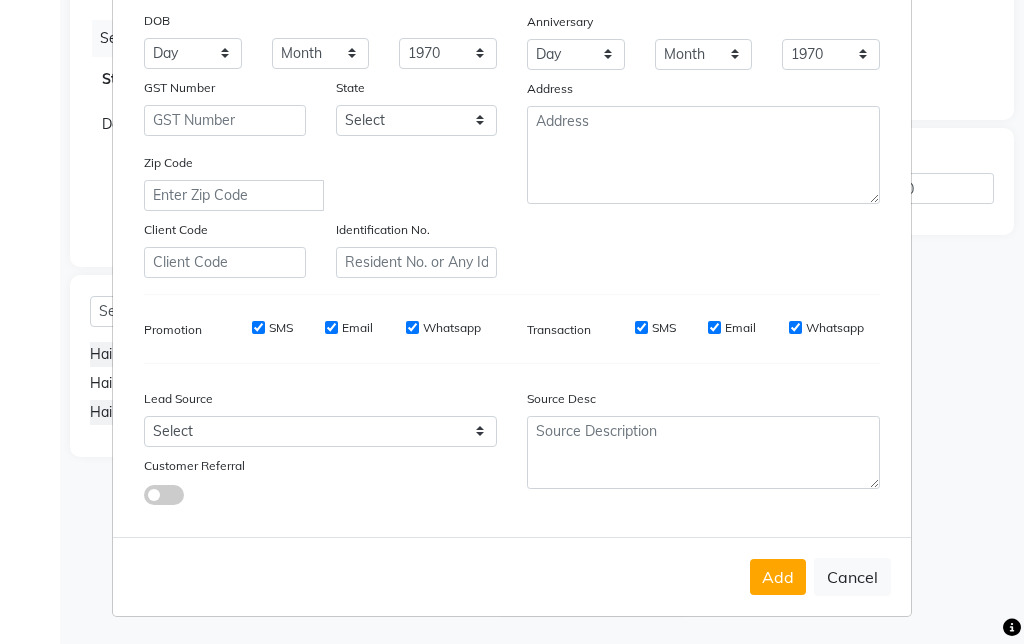 click on "Add" at bounding box center [778, 577] 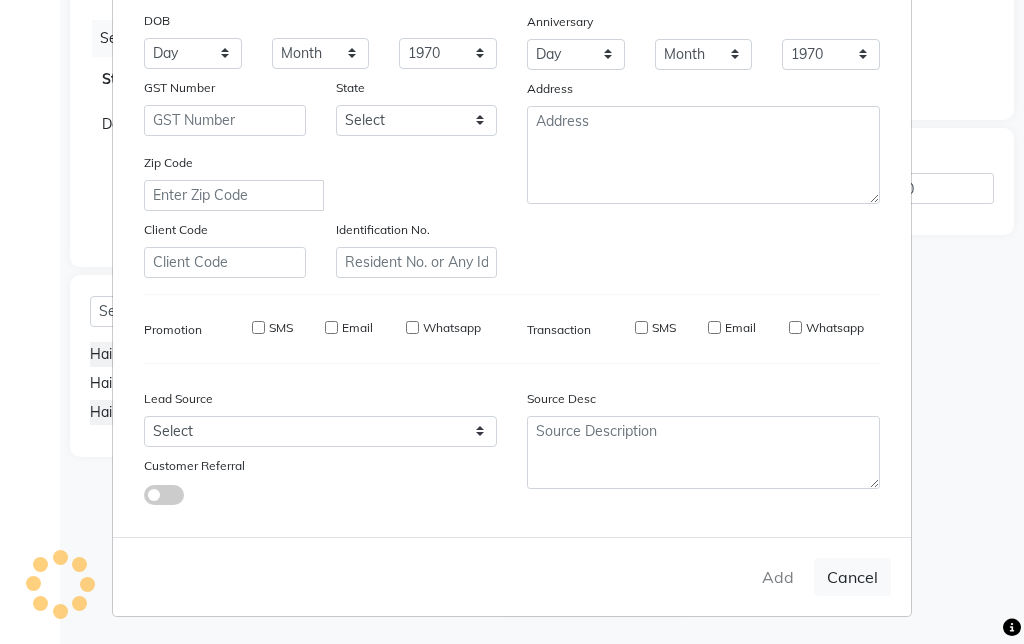 type on "99******55" 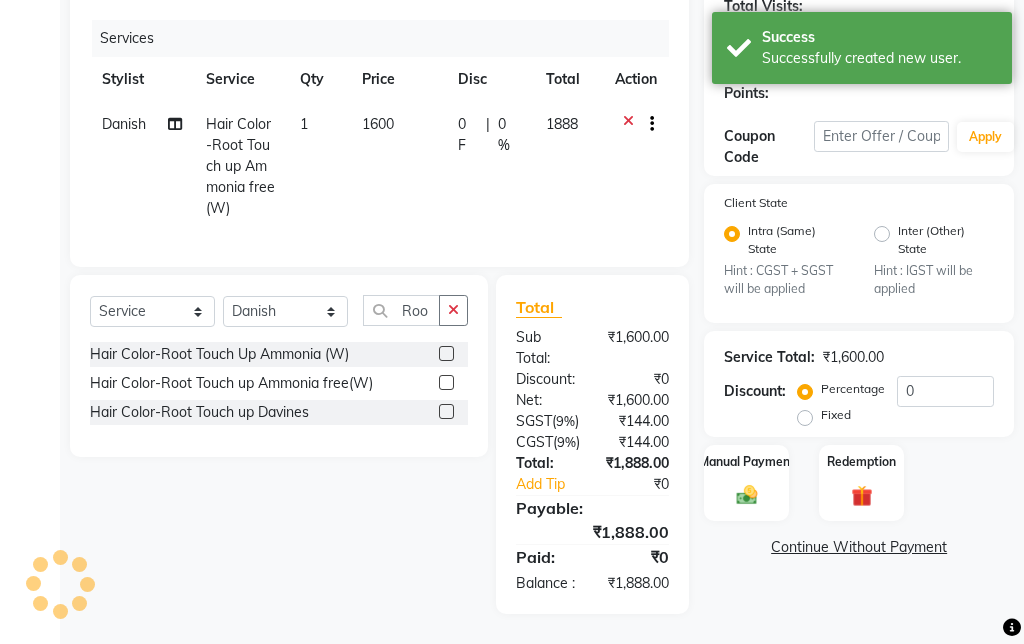 select on "1: Object" 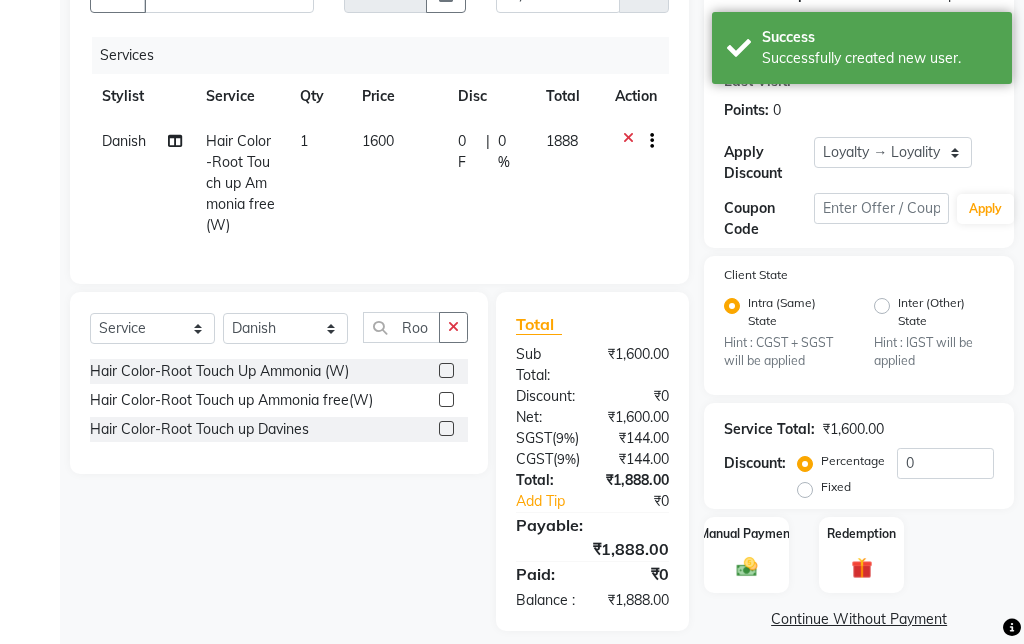 scroll, scrollTop: 236, scrollLeft: 0, axis: vertical 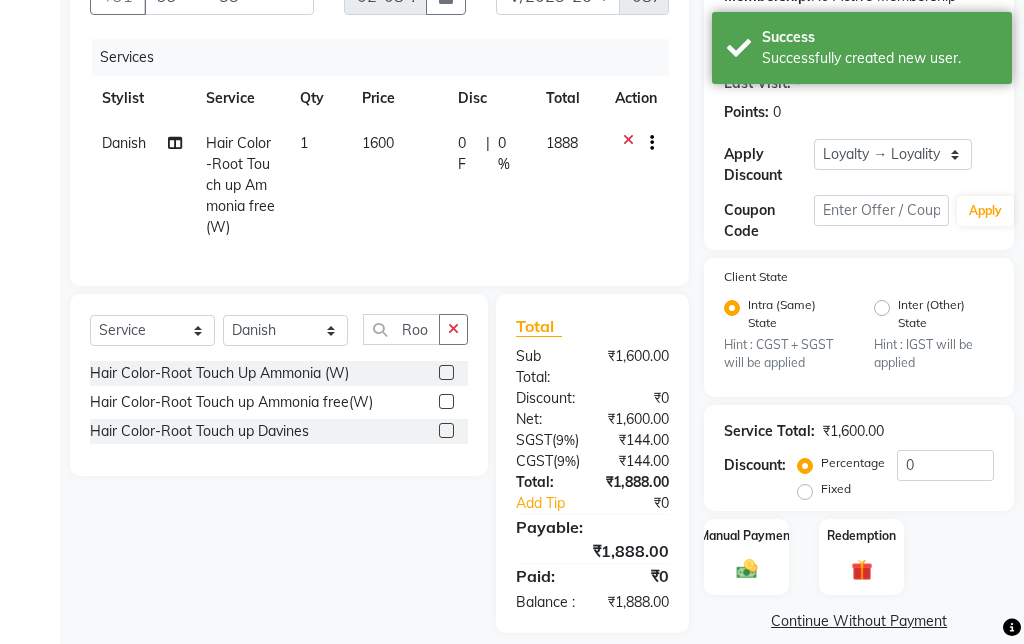 click 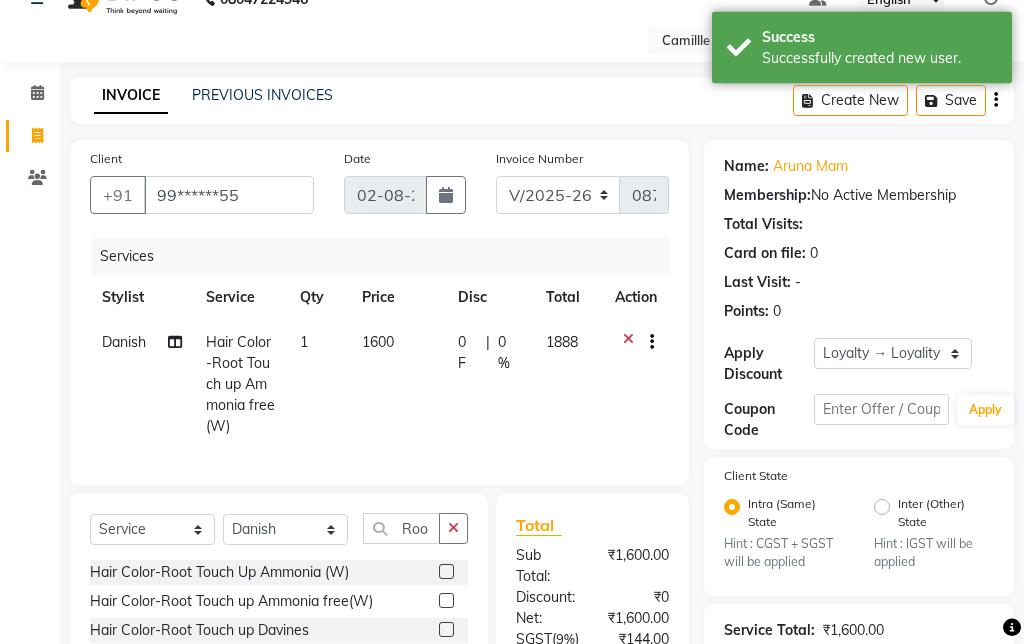 scroll, scrollTop: 37, scrollLeft: 0, axis: vertical 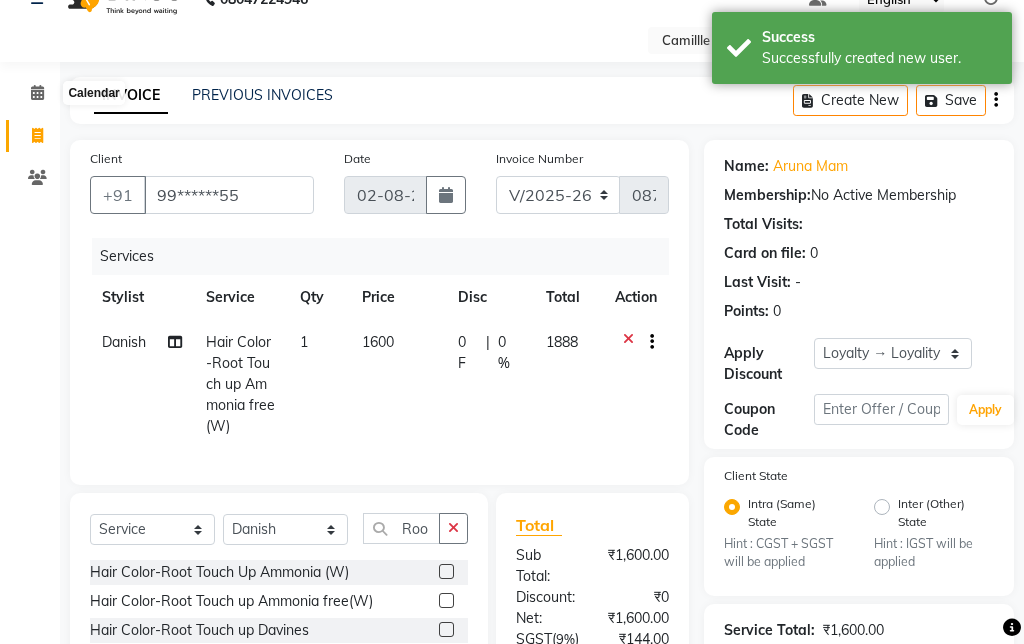 click 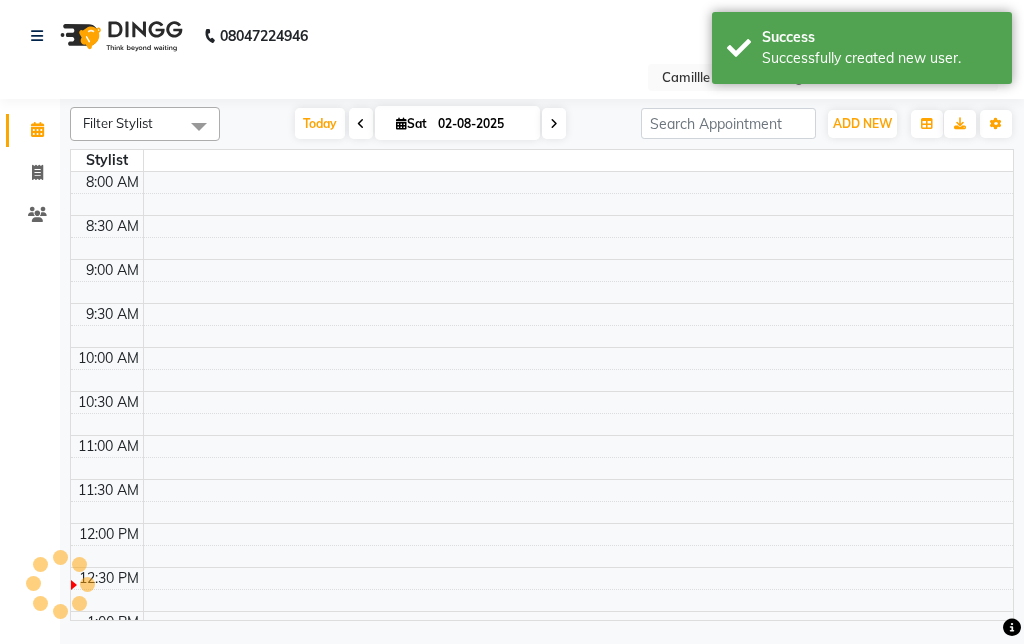 scroll, scrollTop: 0, scrollLeft: 0, axis: both 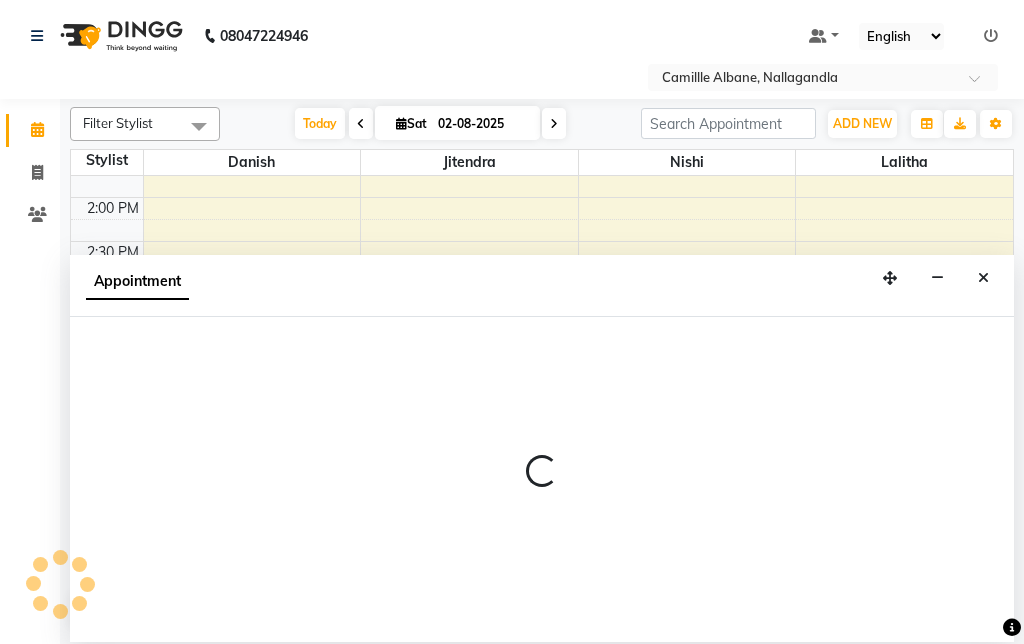 select on "57806" 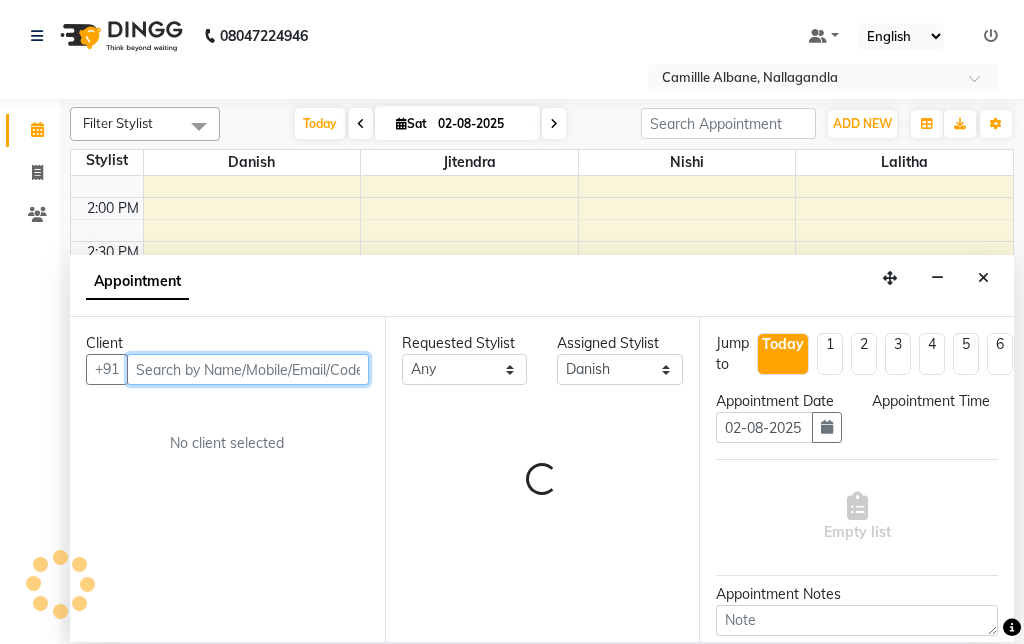 select on "900" 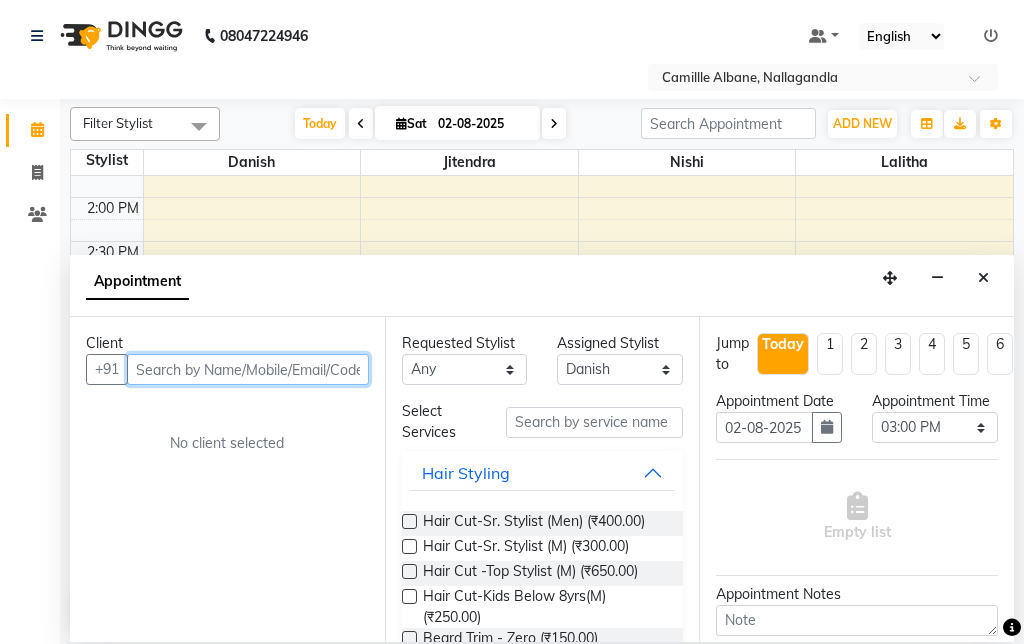 click at bounding box center (248, 369) 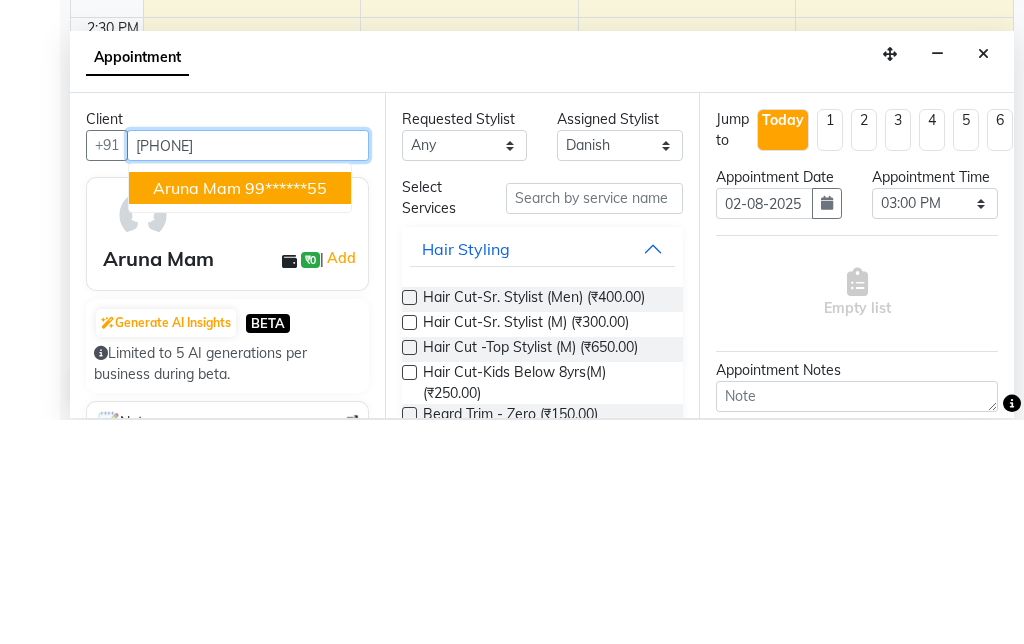 click on "Aruna Mam" at bounding box center [197, 412] 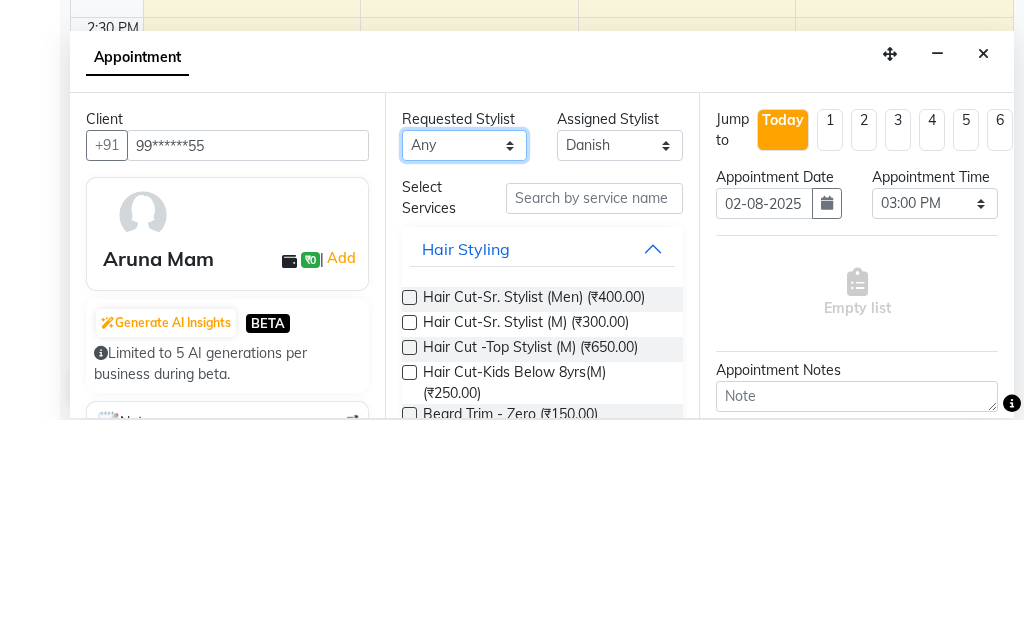click on "Any Danish Jitendra Lalitha Nishi" at bounding box center (465, 369) 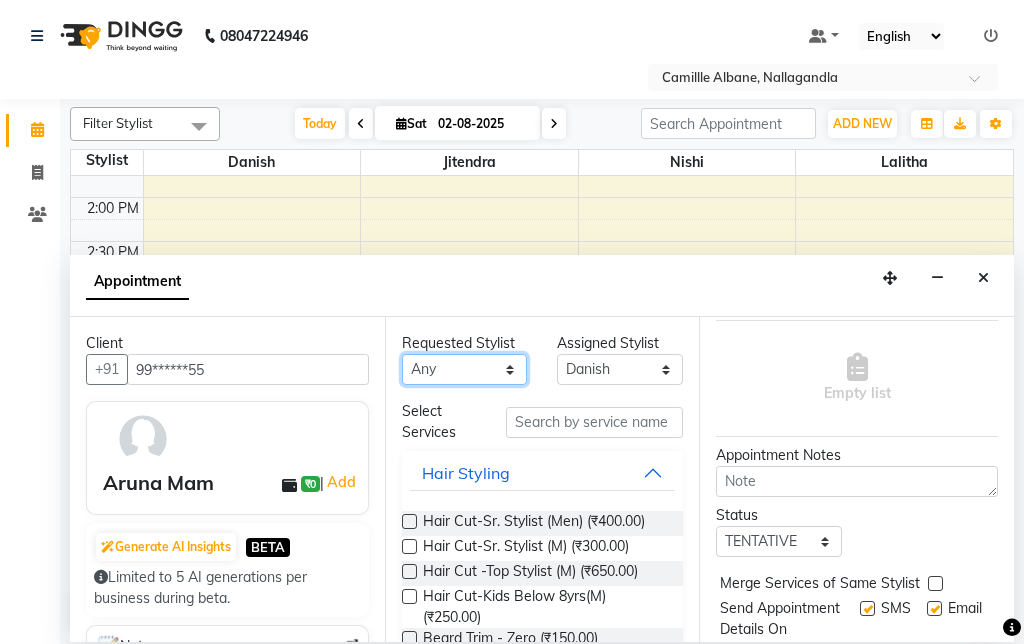 scroll, scrollTop: 148, scrollLeft: -1, axis: both 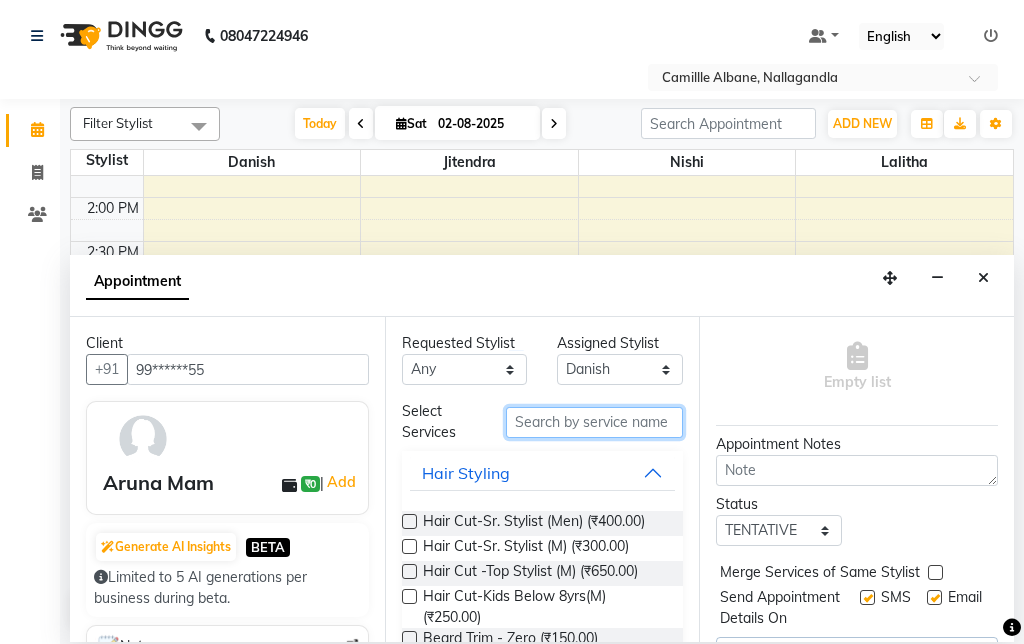 click at bounding box center [595, 422] 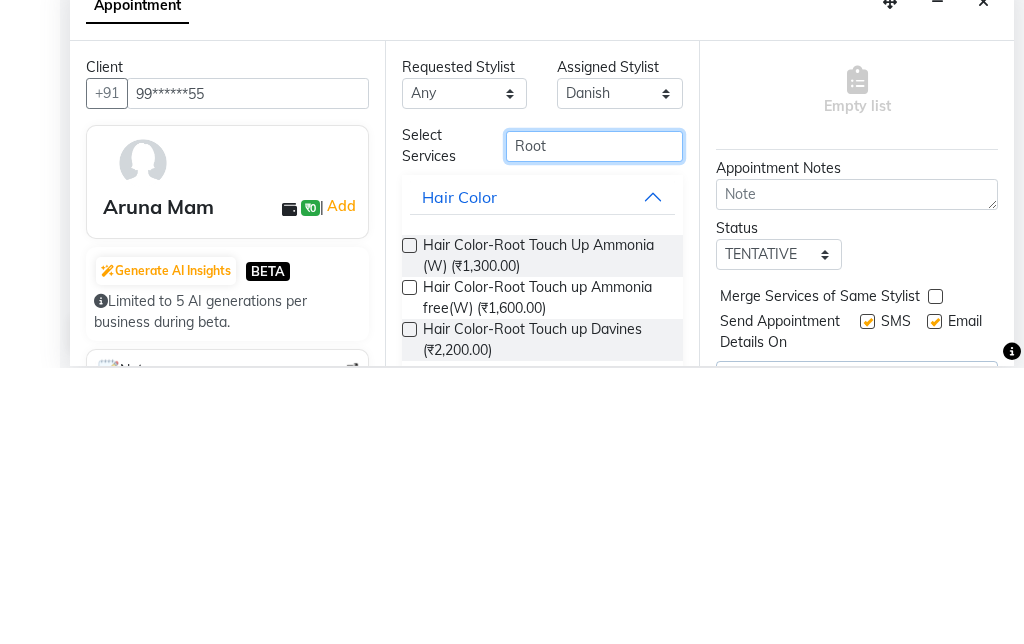scroll, scrollTop: 149, scrollLeft: 0, axis: vertical 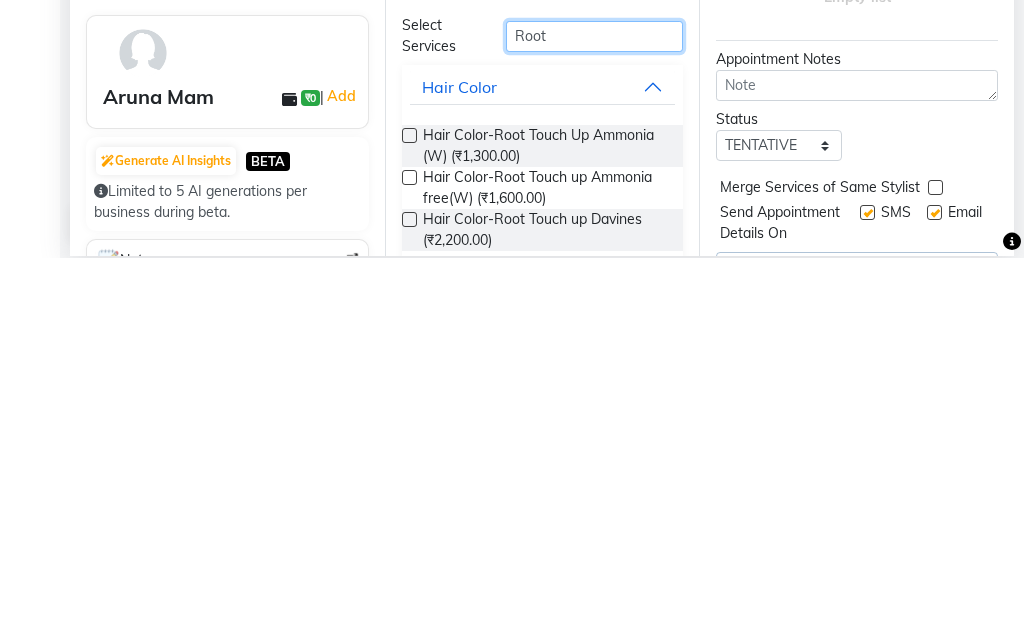 type on "Root" 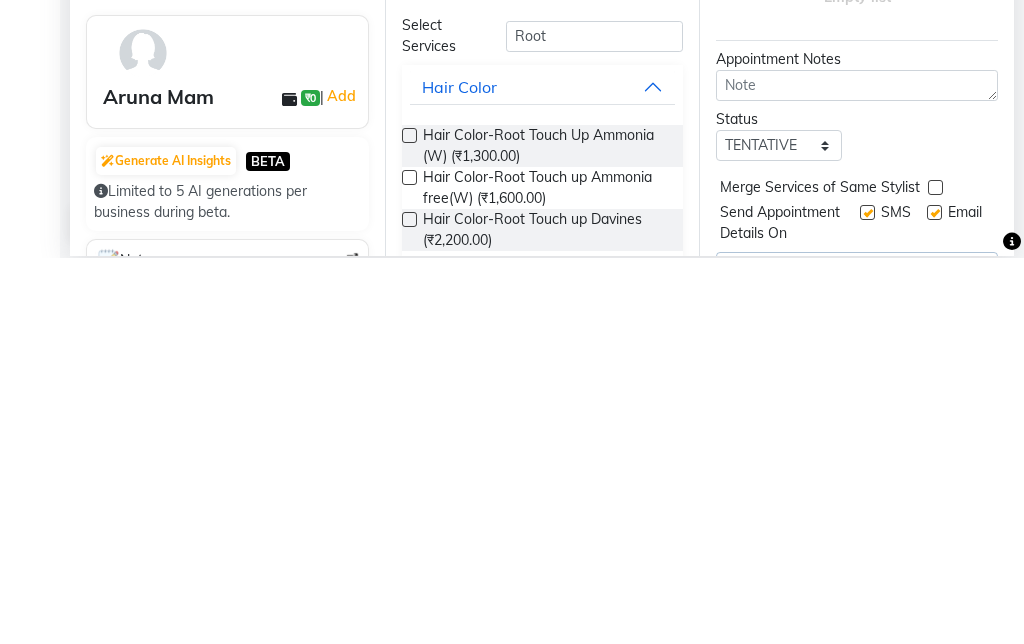 click at bounding box center (409, 563) 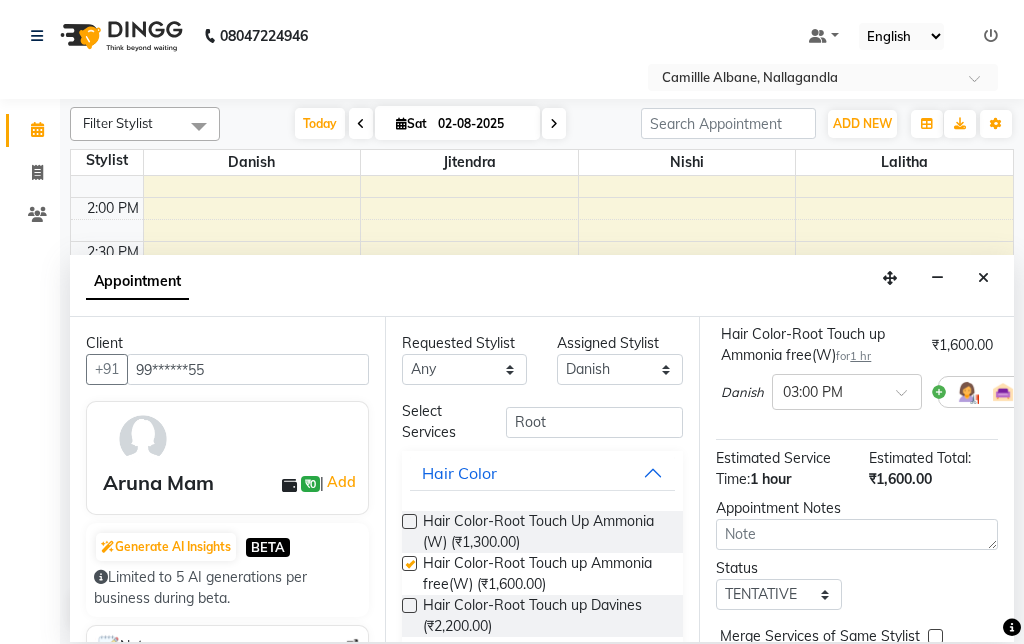 checkbox on "false" 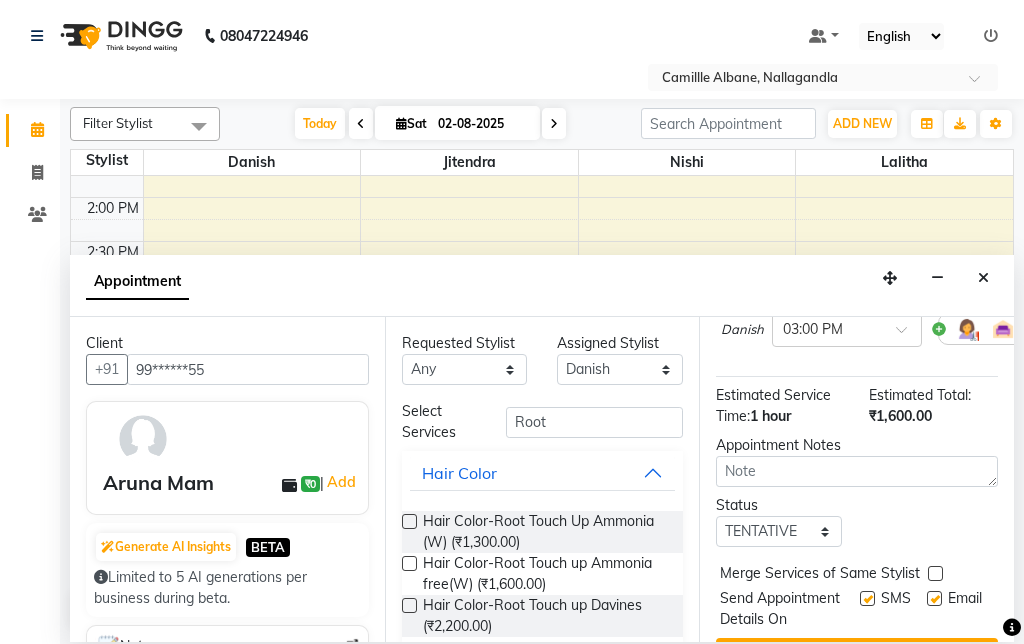 scroll, scrollTop: 211, scrollLeft: 0, axis: vertical 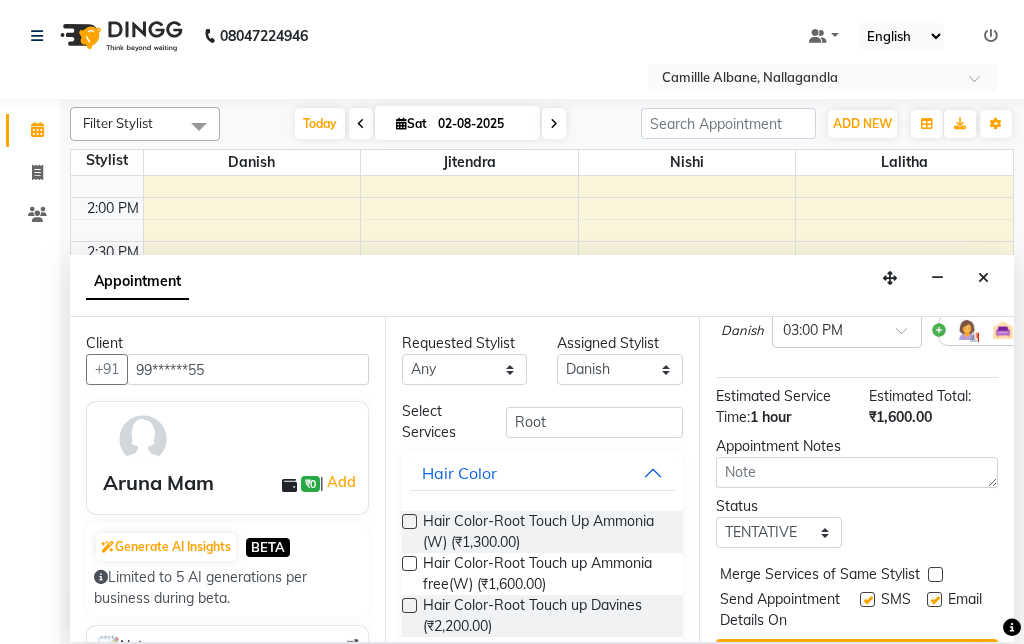 click on "Book" at bounding box center (857, 657) 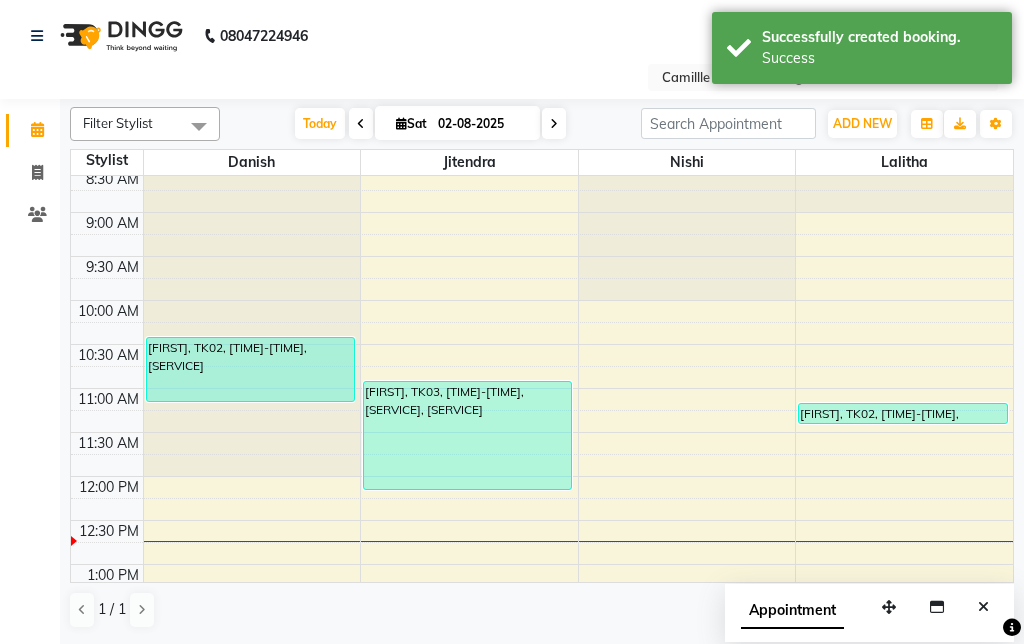 scroll, scrollTop: -15, scrollLeft: 0, axis: vertical 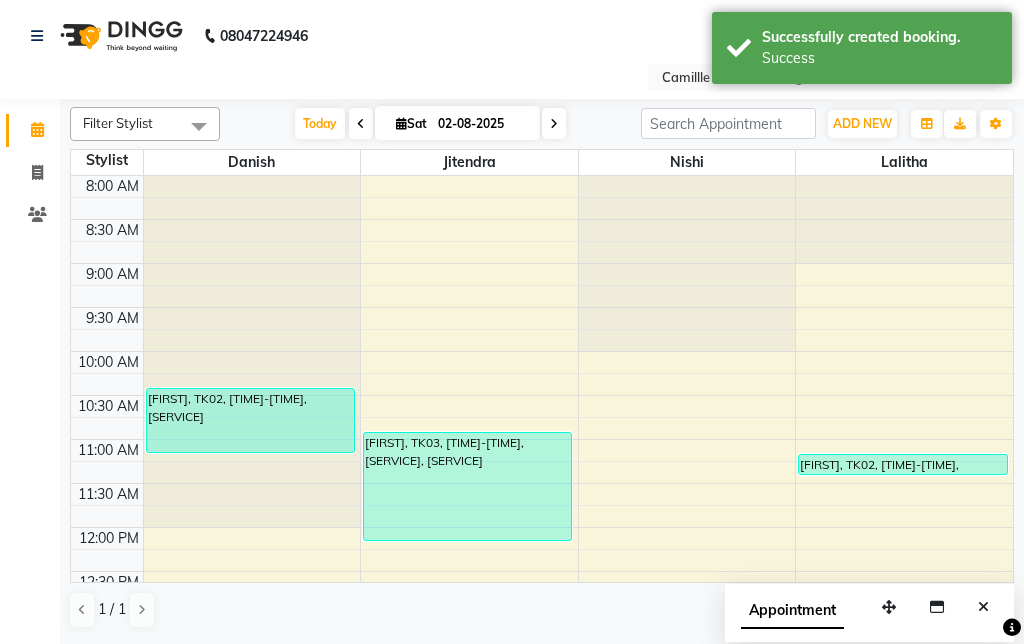 click on "Invoice" 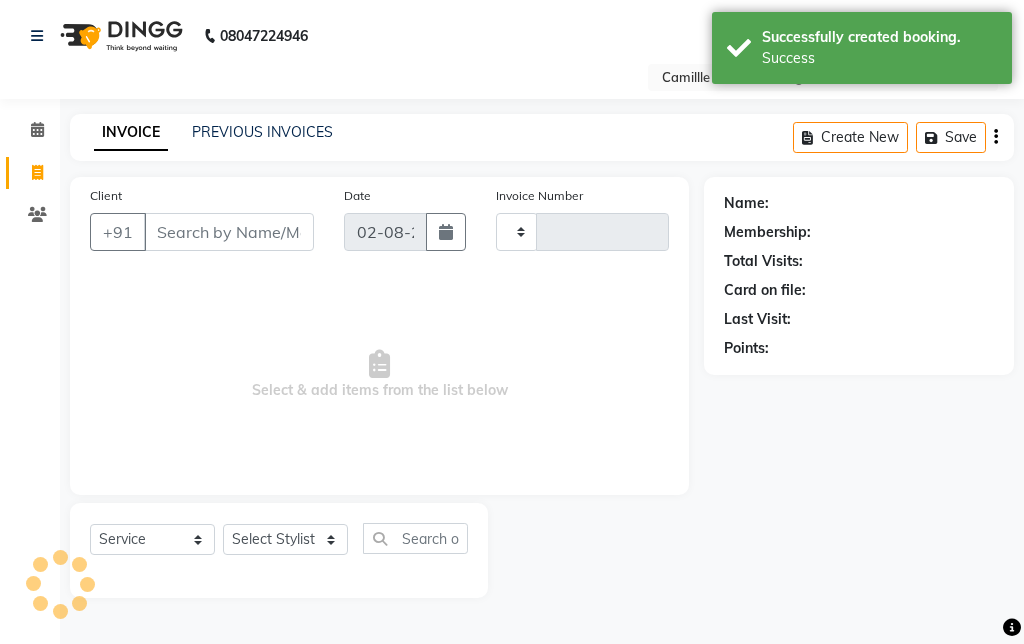 type on "0875" 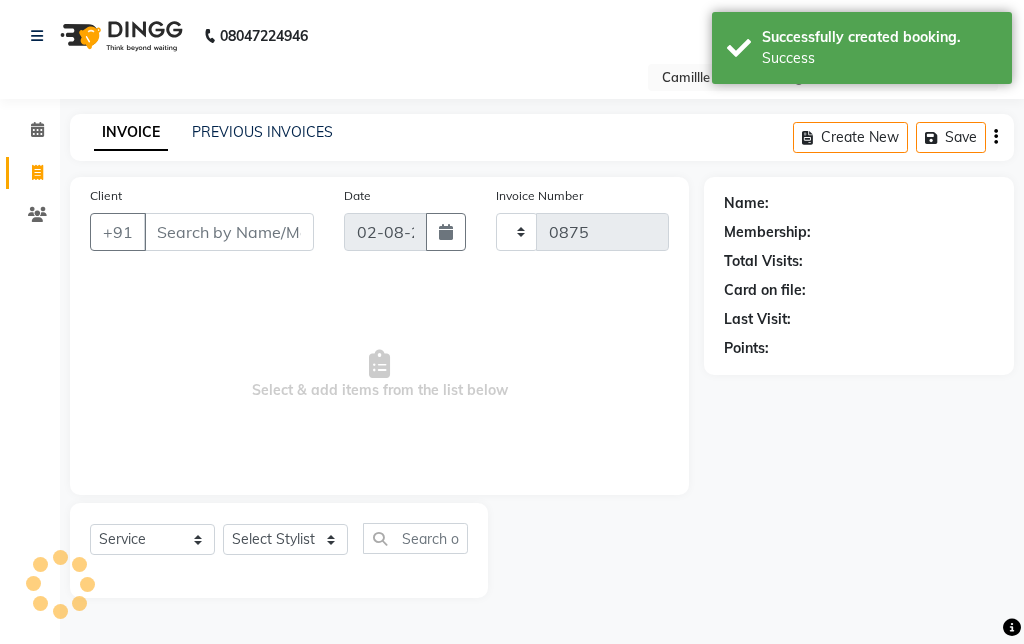 select on "7025" 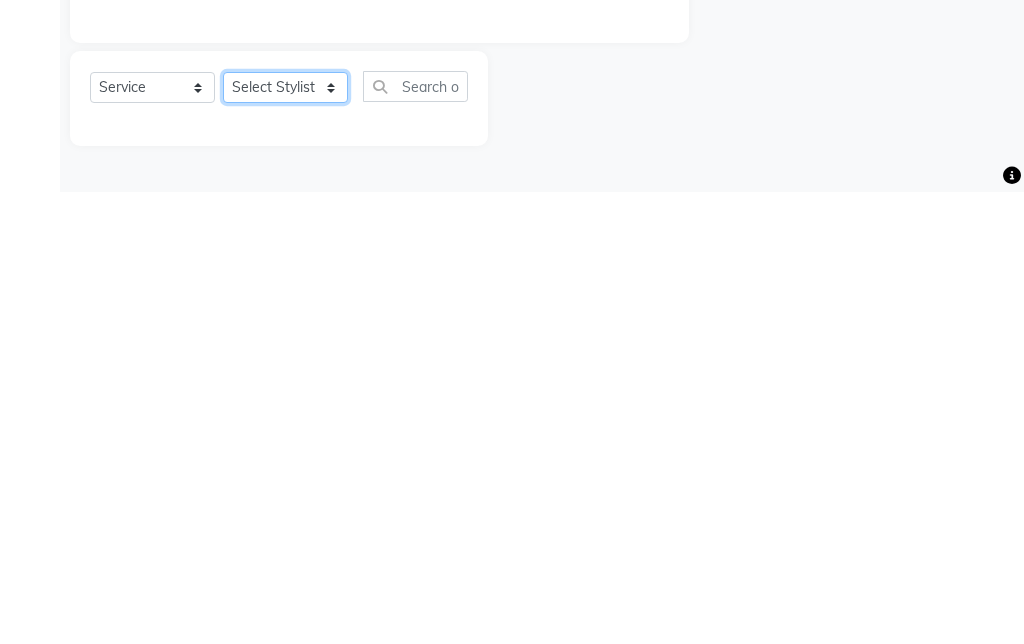click on "Select Stylist Admin Amit Danish Dr, Rajani Jitendra K T Ramarao Lalitha Lokesh Madhu Nishi Satish Srinivas" 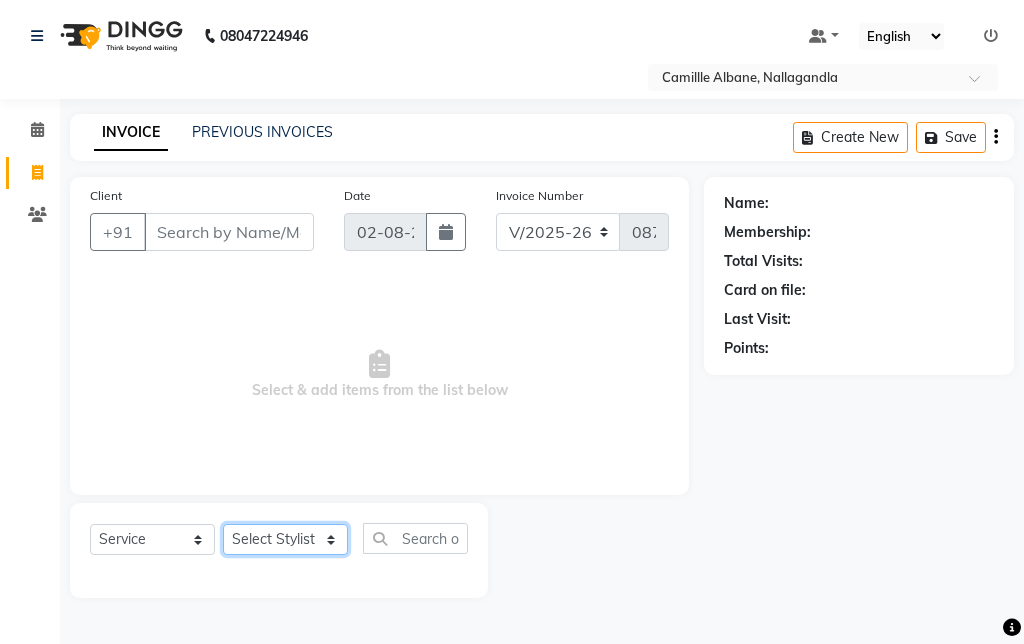 select on "57806" 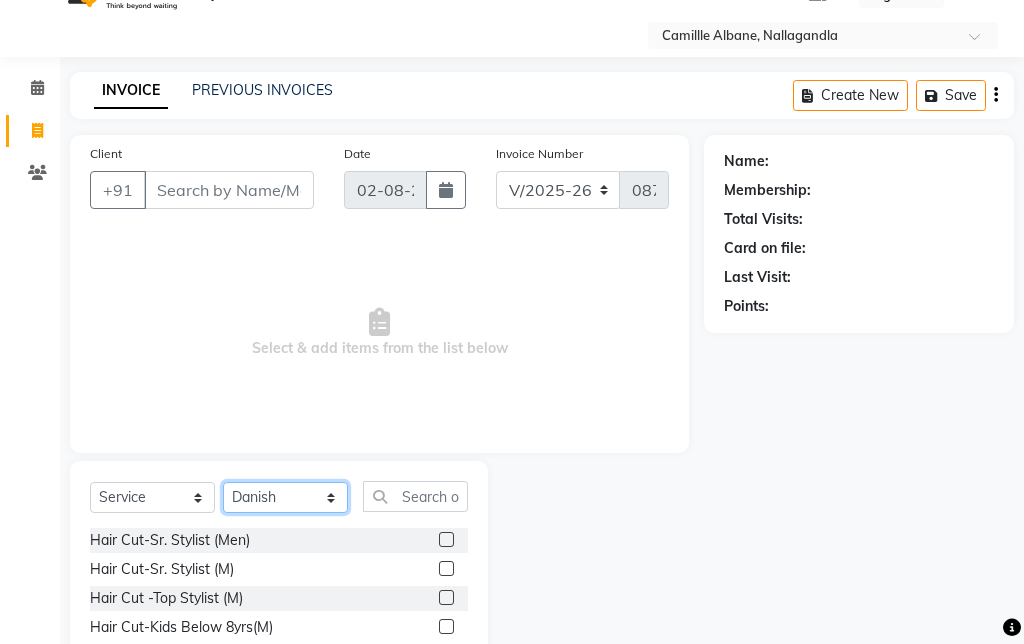 scroll, scrollTop: 69, scrollLeft: 0, axis: vertical 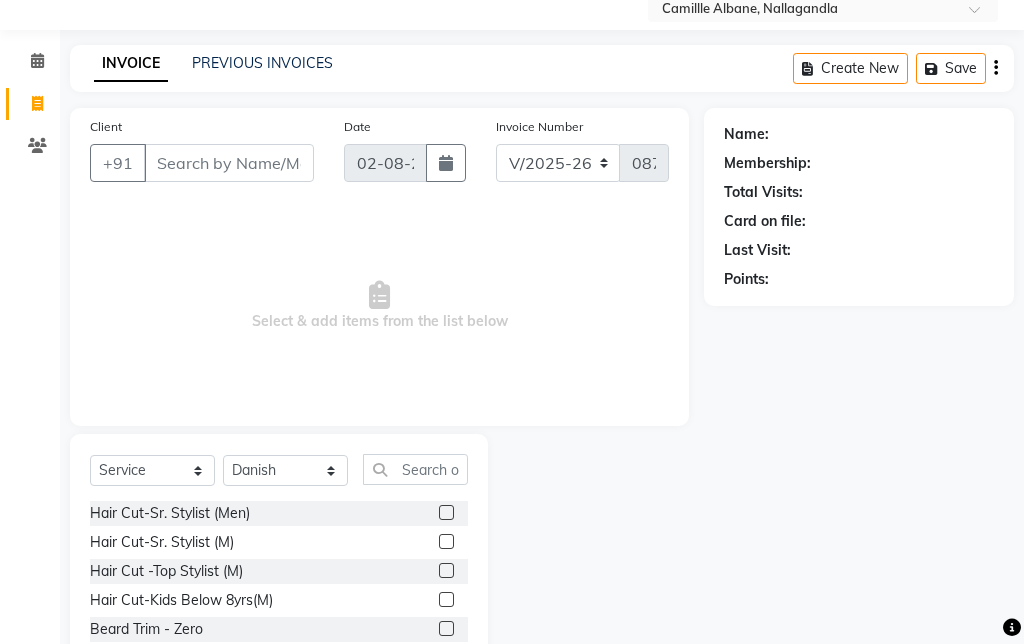 click 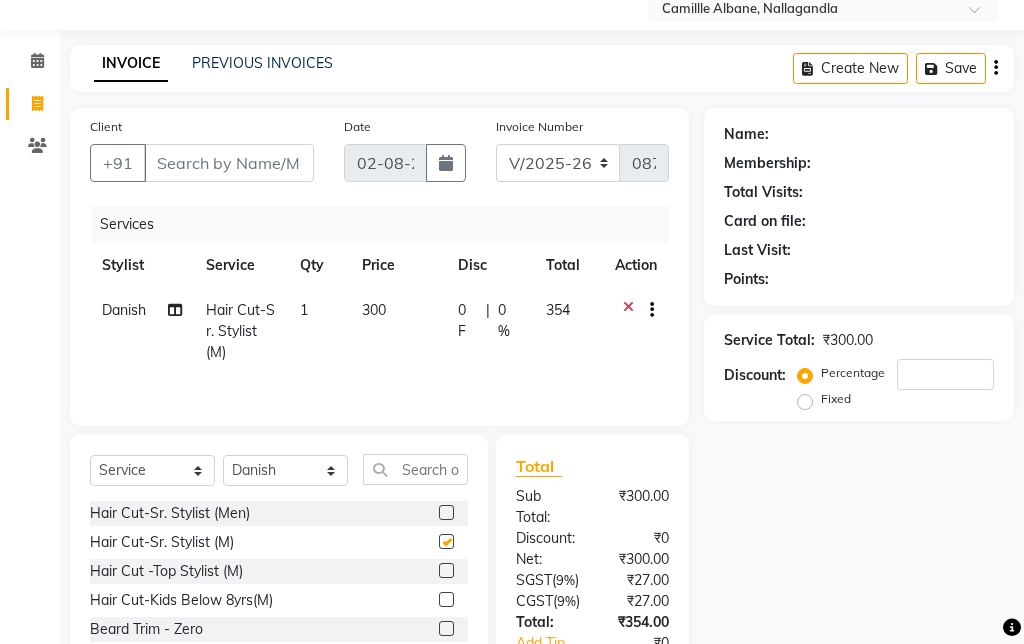 checkbox on "false" 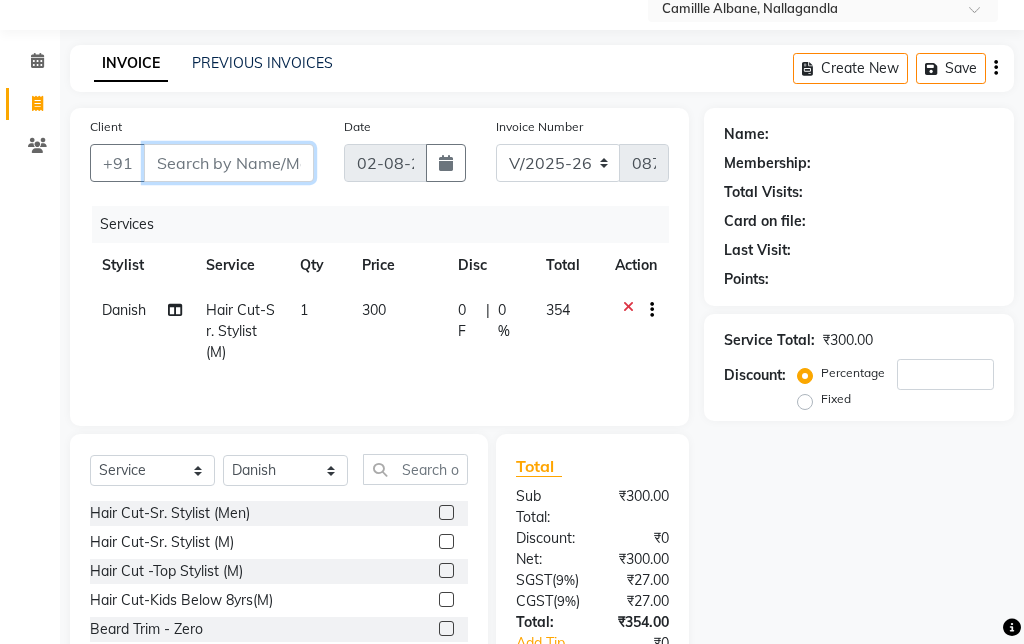 click on "Client" at bounding box center (229, 163) 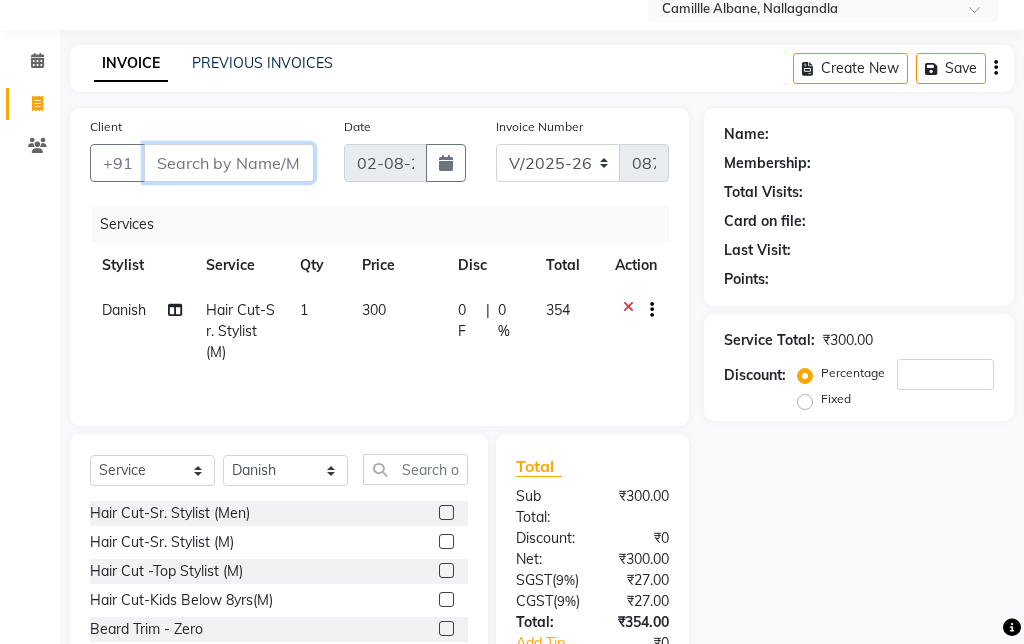 type on "9" 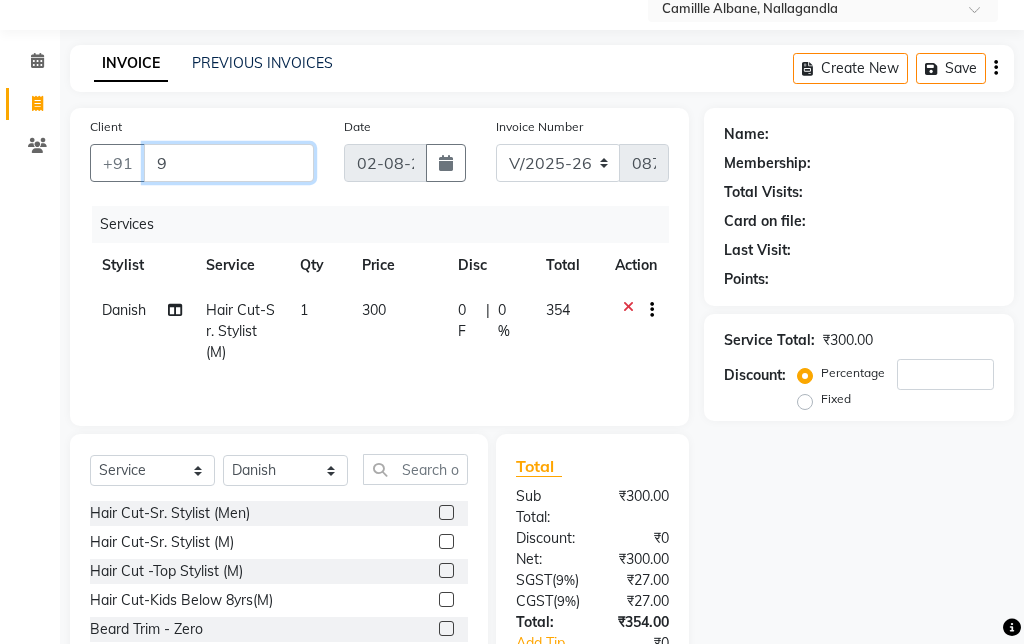 type on "0" 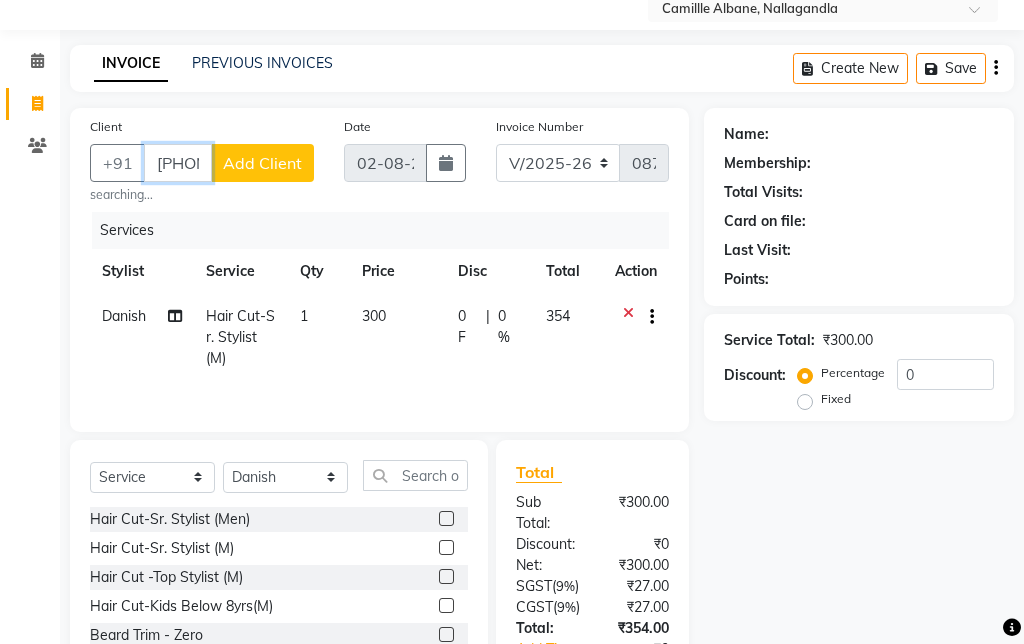 type on "[PHONE]" 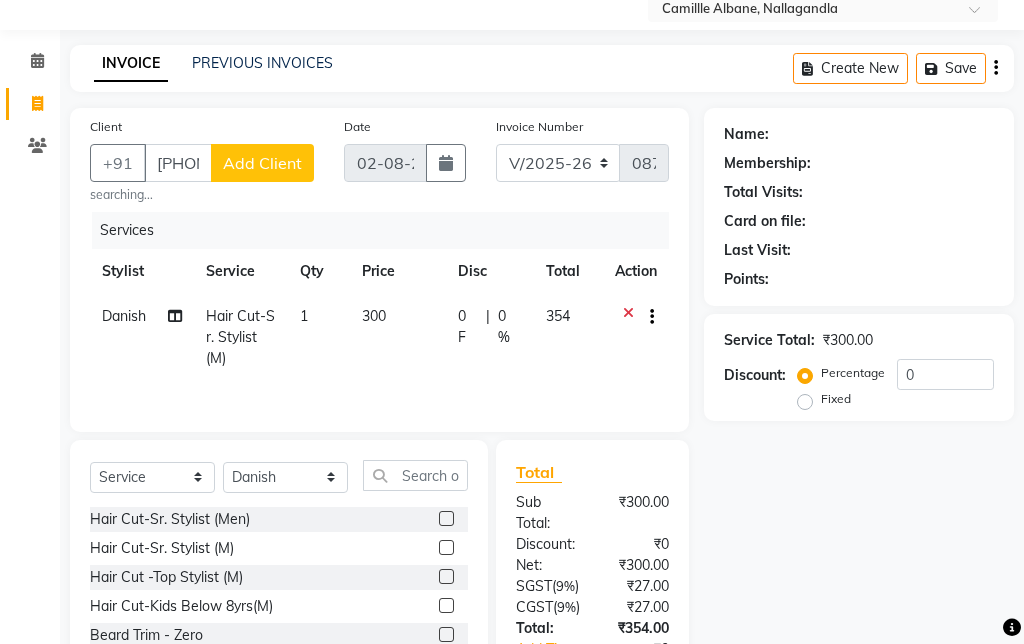click on "Add Client" 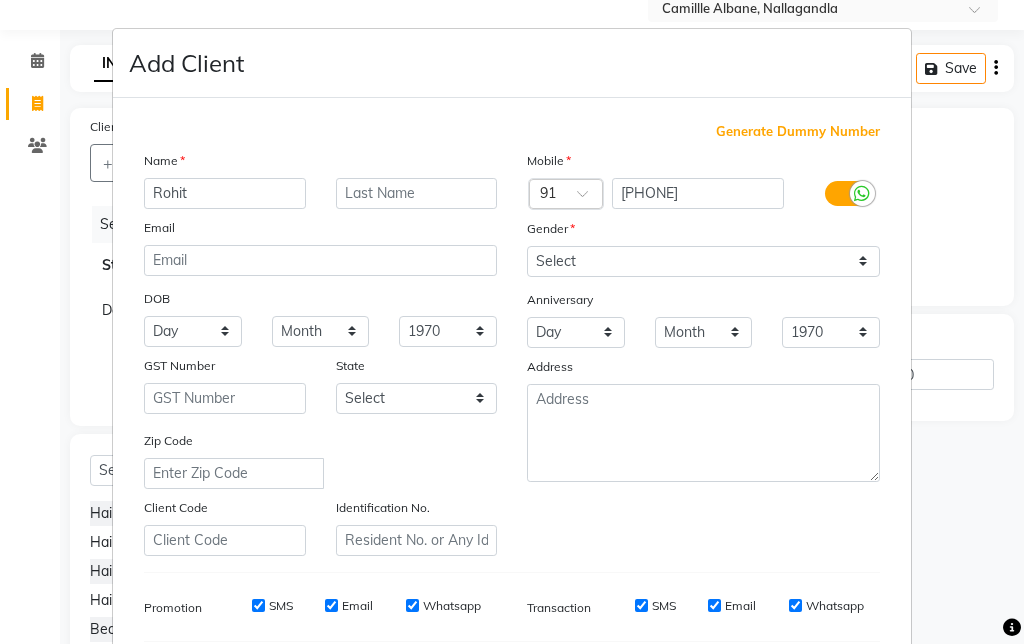 scroll, scrollTop: 109, scrollLeft: 0, axis: vertical 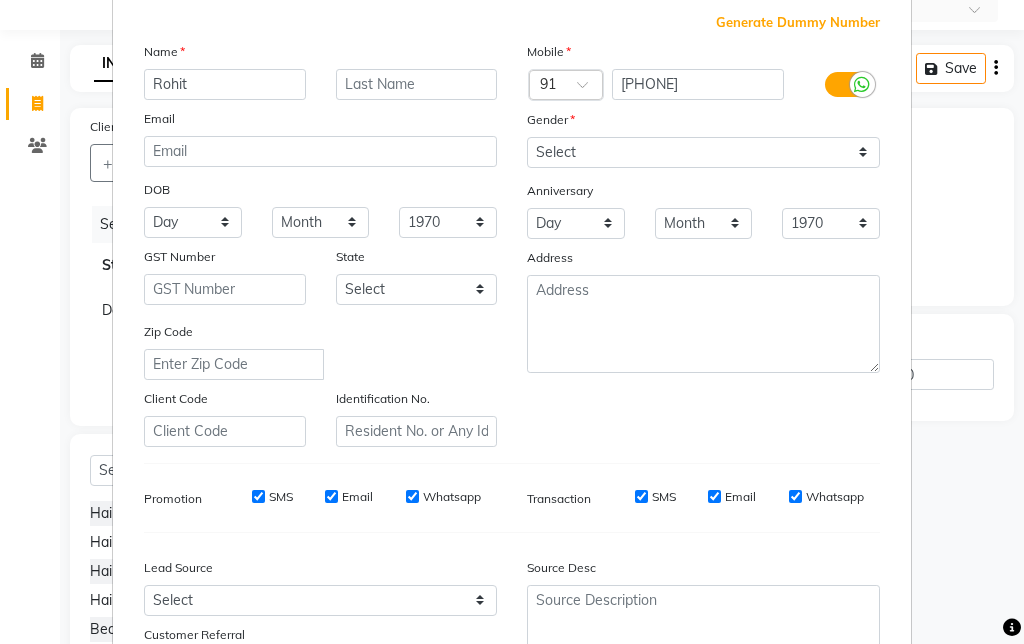 type on "Rohit" 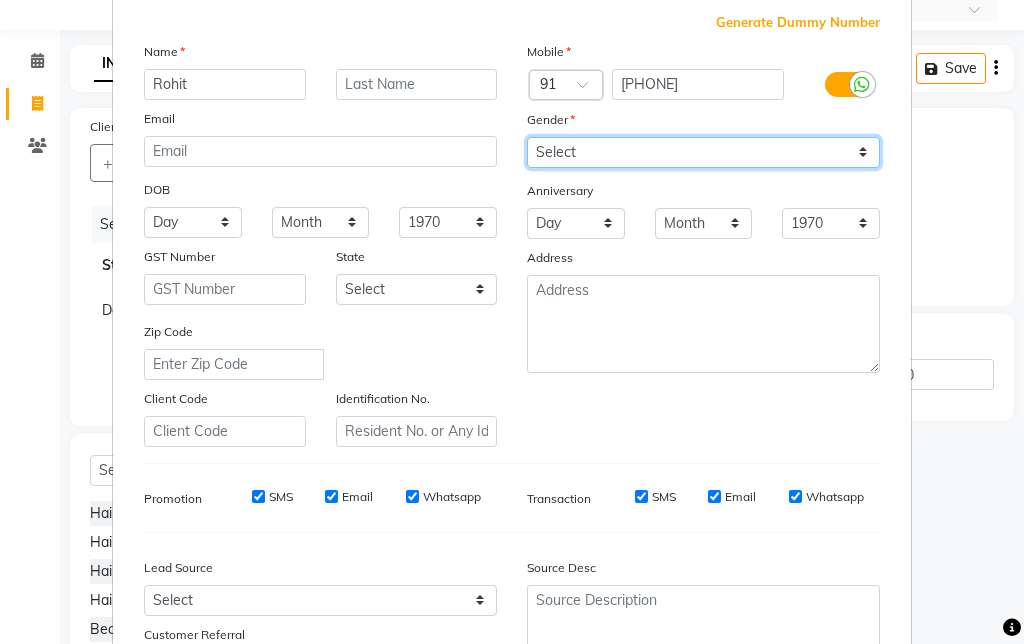 click on "Select Male Female Other Prefer Not To Say" at bounding box center [703, 152] 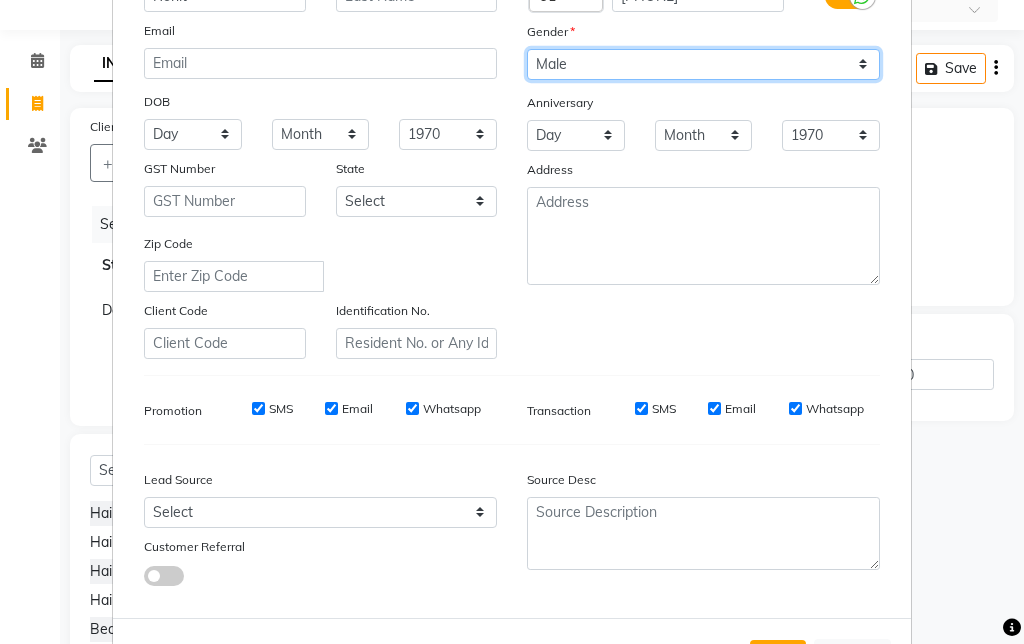 scroll, scrollTop: 196, scrollLeft: 0, axis: vertical 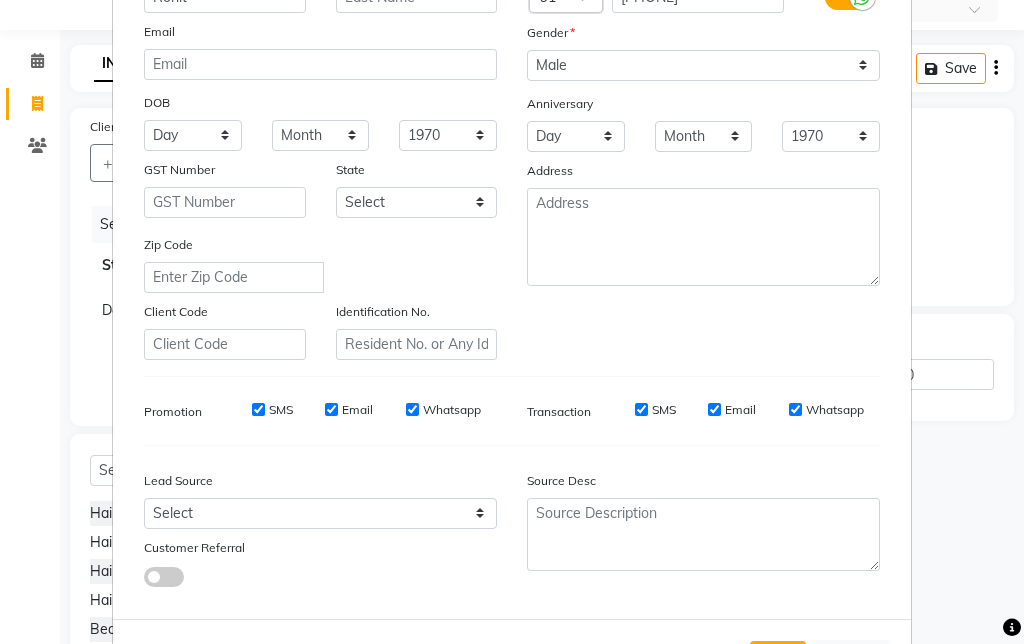 click on "Add" at bounding box center [778, 659] 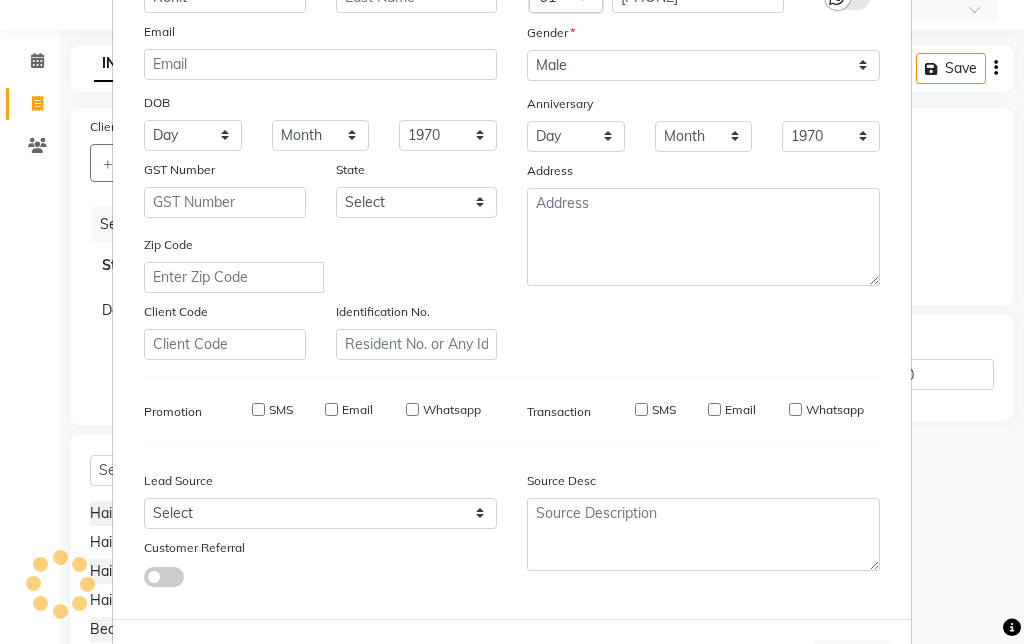 type on "97******40" 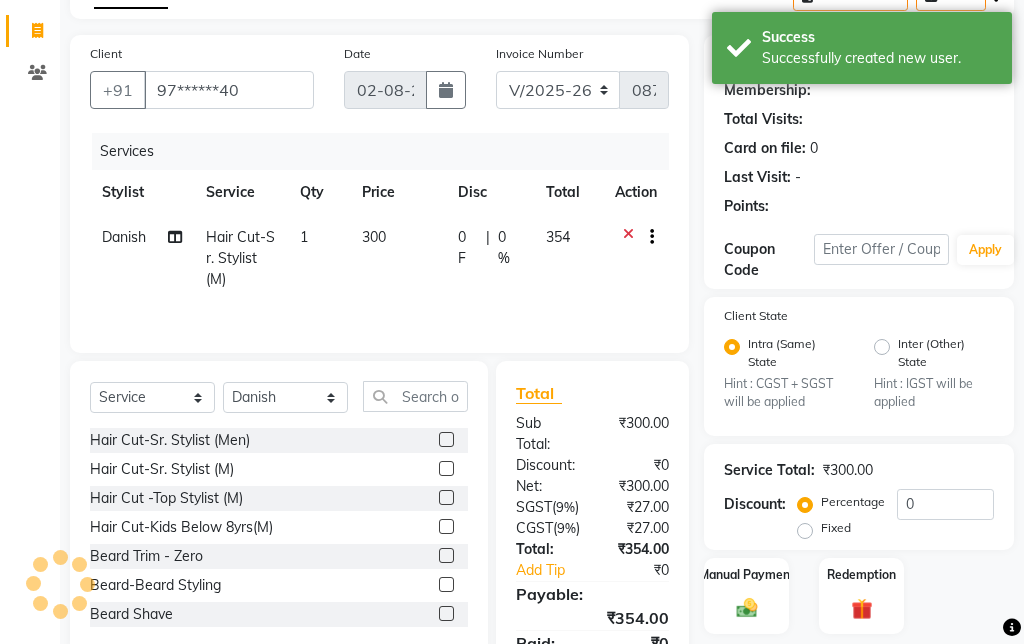 select on "1: Object" 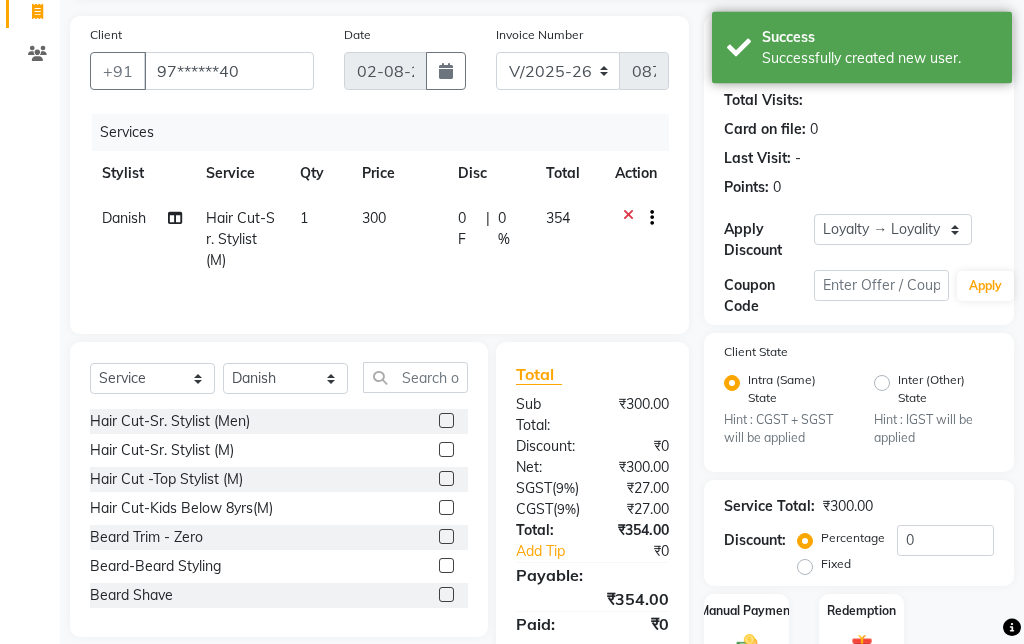scroll, scrollTop: 209, scrollLeft: 0, axis: vertical 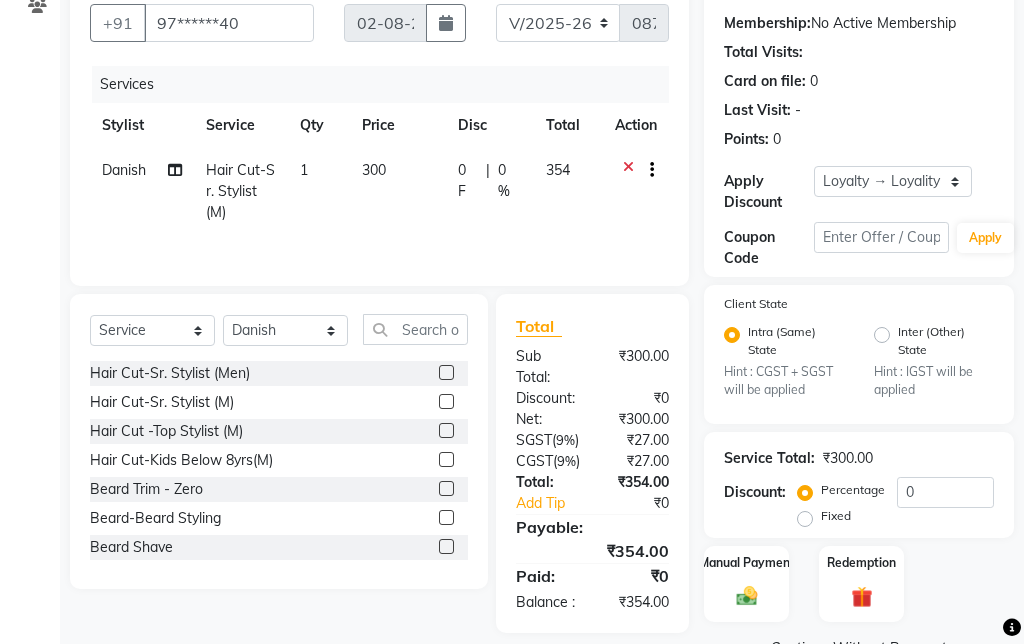 click 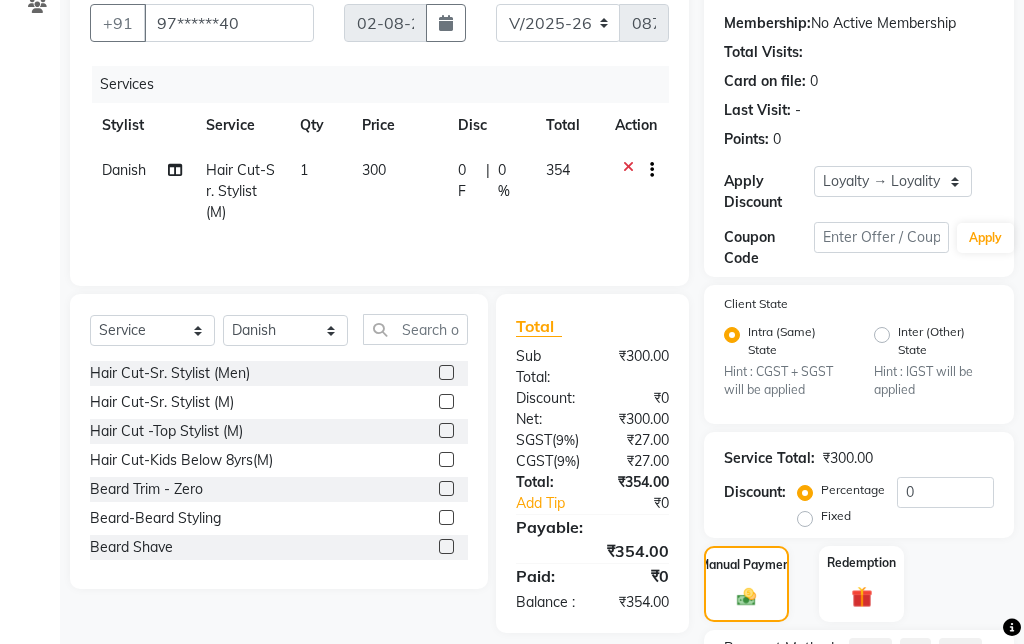 click on "UPI" 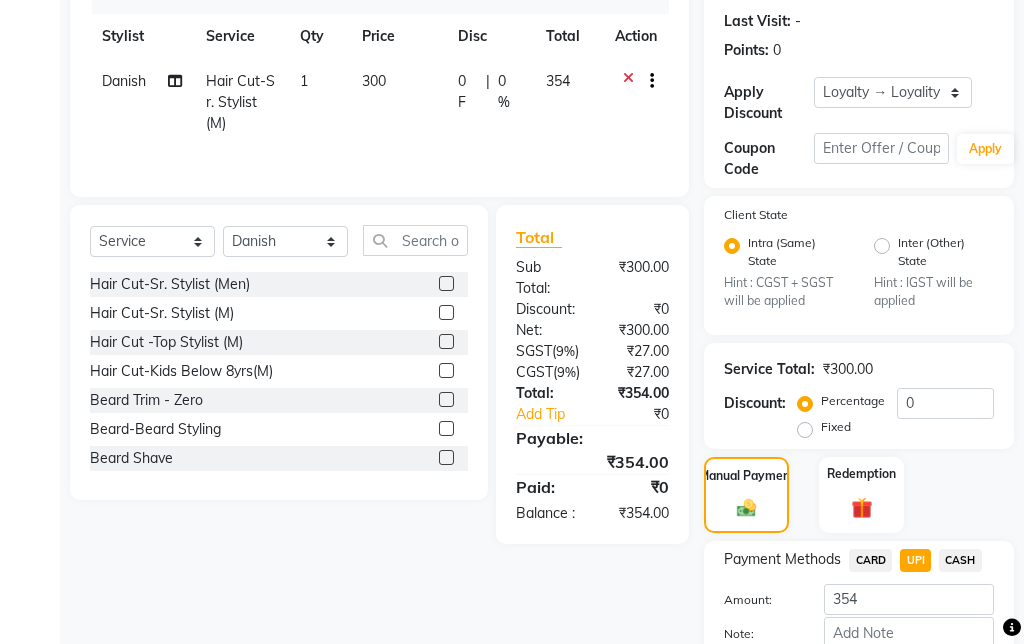 scroll, scrollTop: 341, scrollLeft: 0, axis: vertical 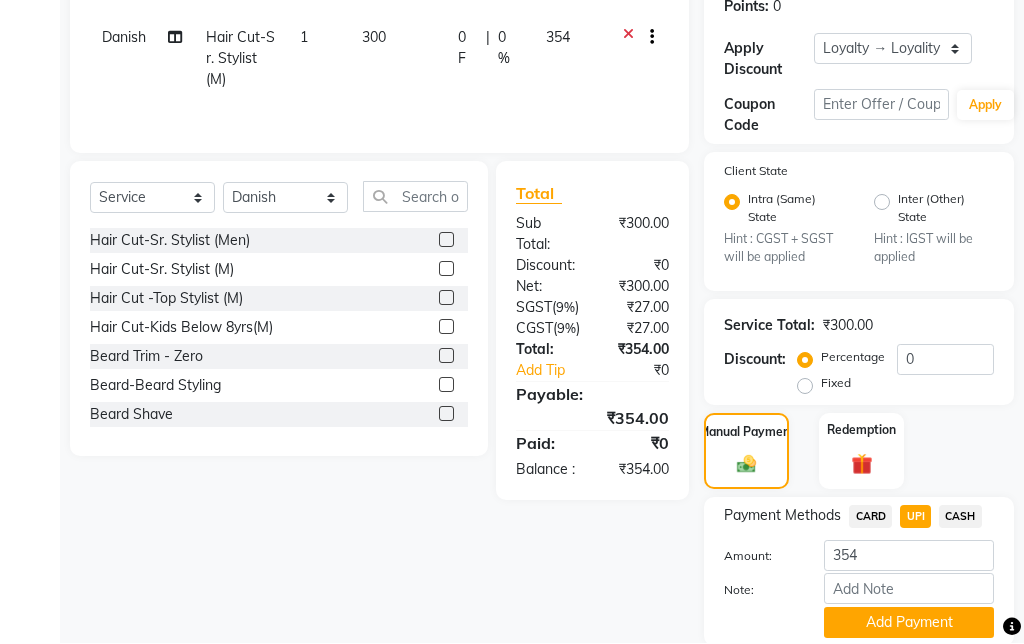 click on "Add Payment" 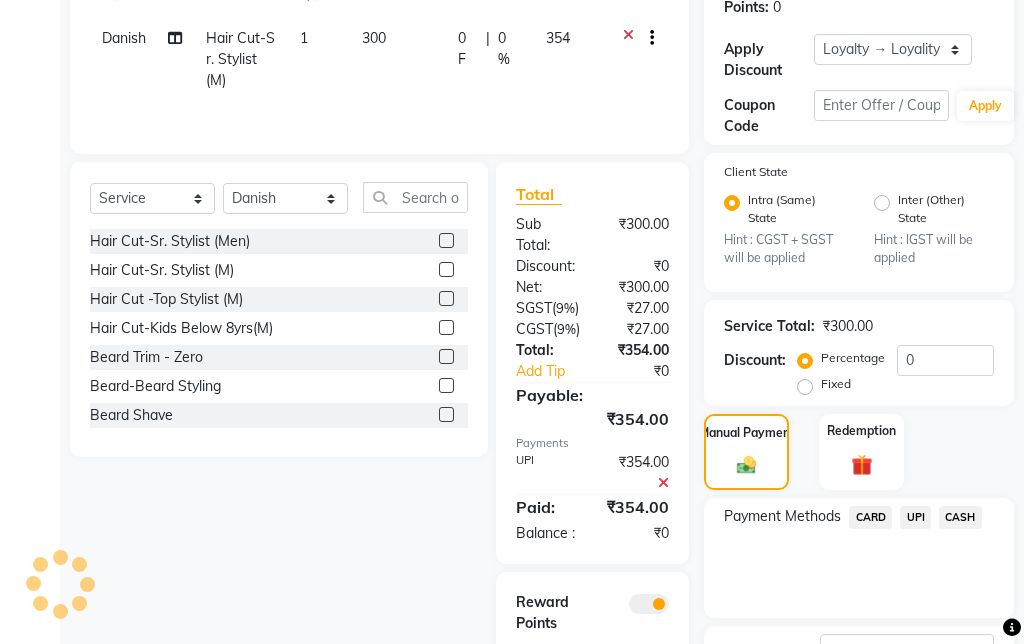 scroll, scrollTop: 426, scrollLeft: 0, axis: vertical 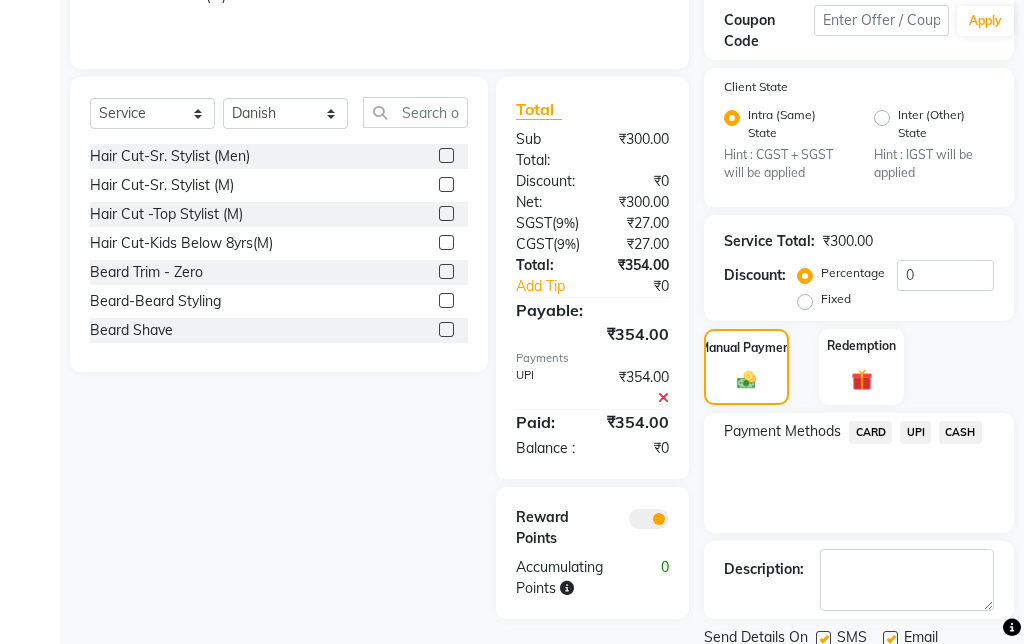 click on "Checkout" 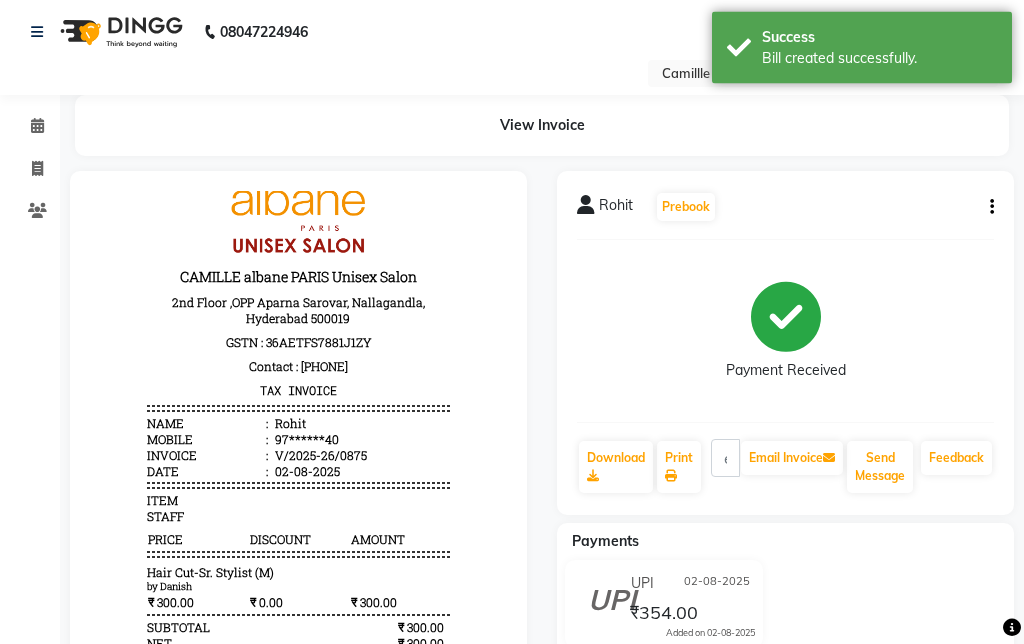 scroll, scrollTop: 4, scrollLeft: 0, axis: vertical 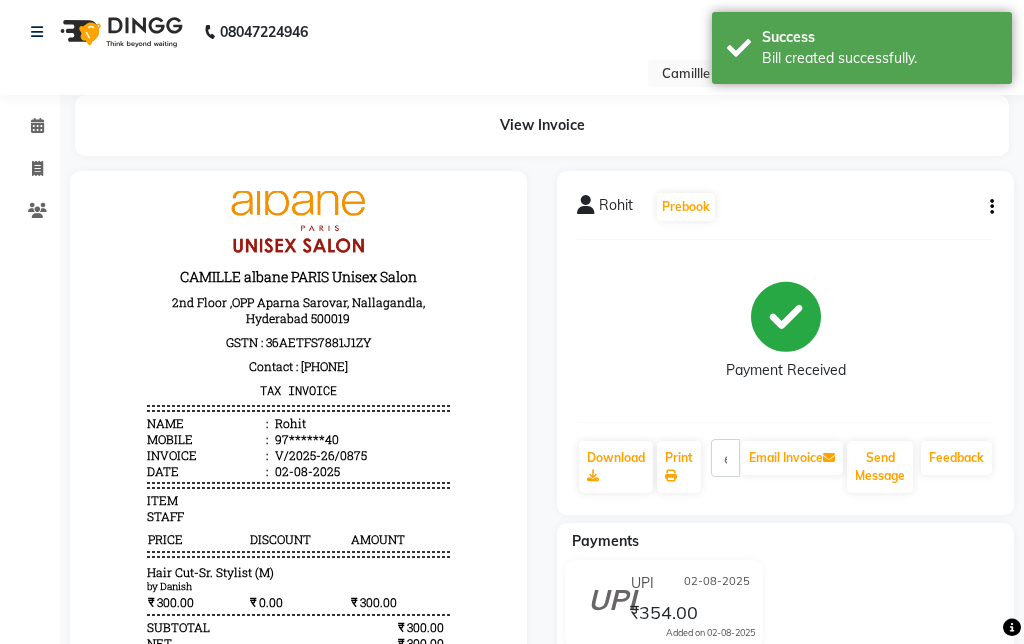 click 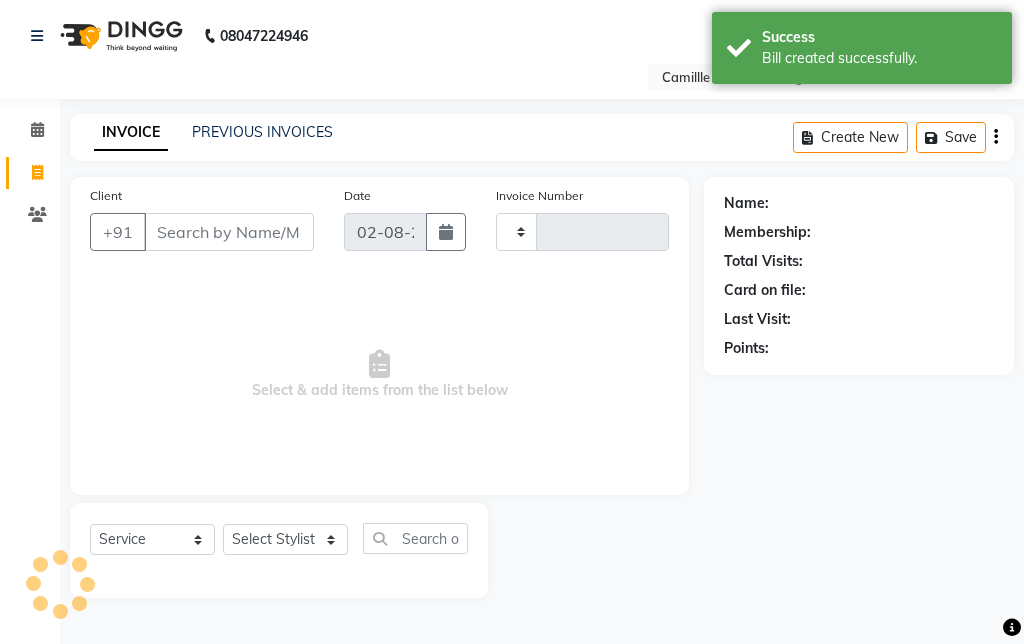 type on "0876" 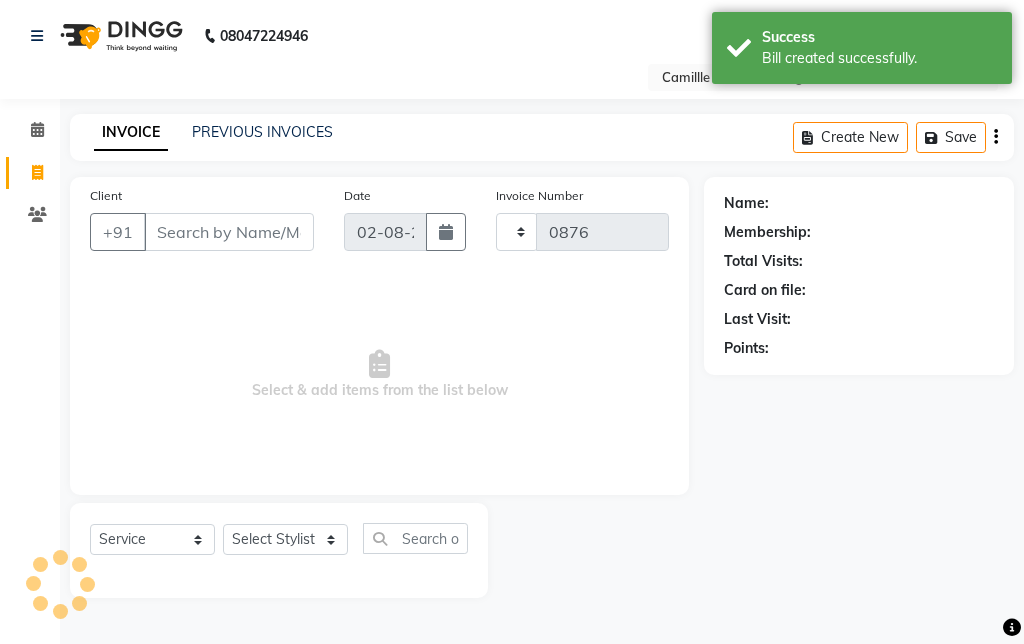 select on "7025" 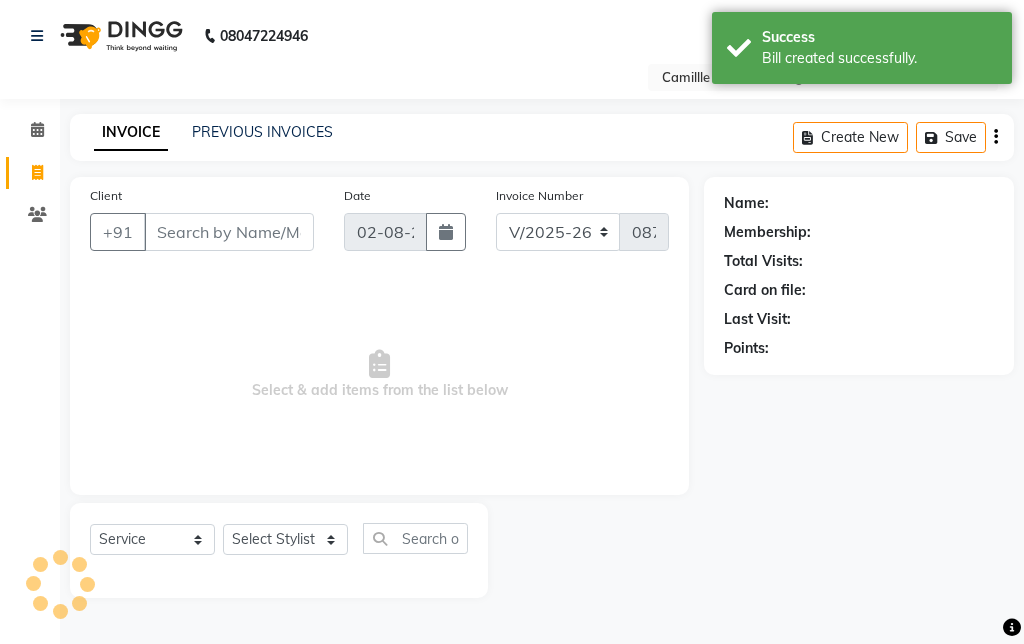 scroll, scrollTop: 0, scrollLeft: 0, axis: both 